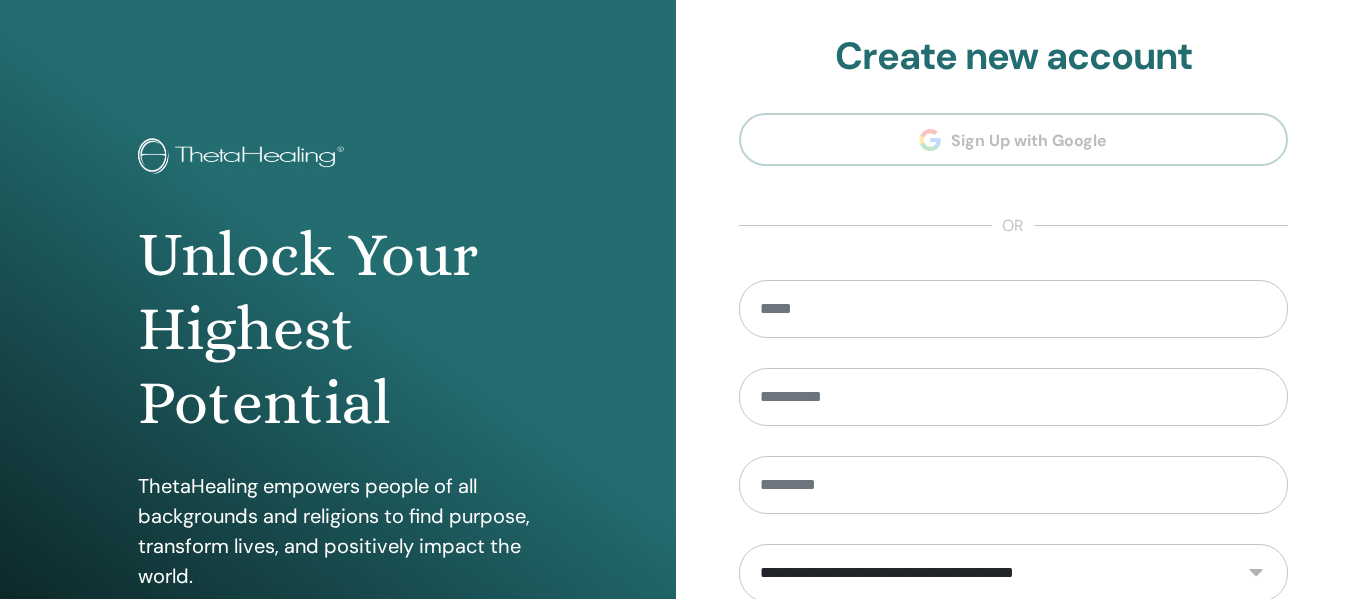 scroll, scrollTop: 0, scrollLeft: 0, axis: both 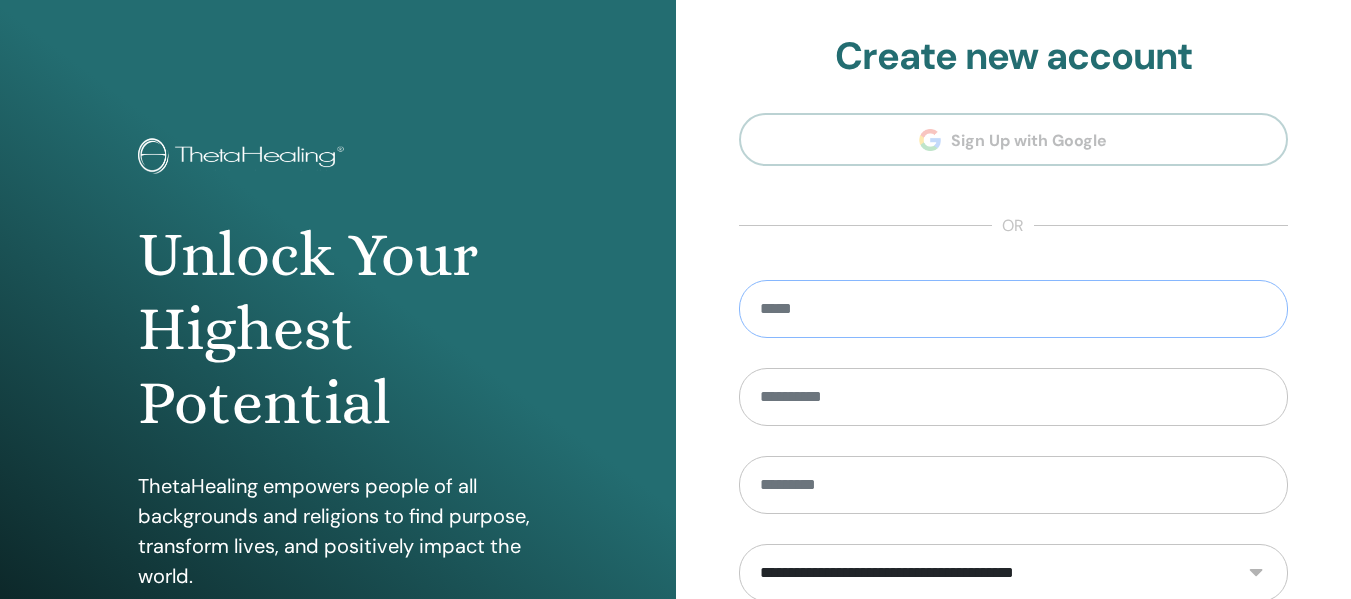 click at bounding box center (1014, 309) 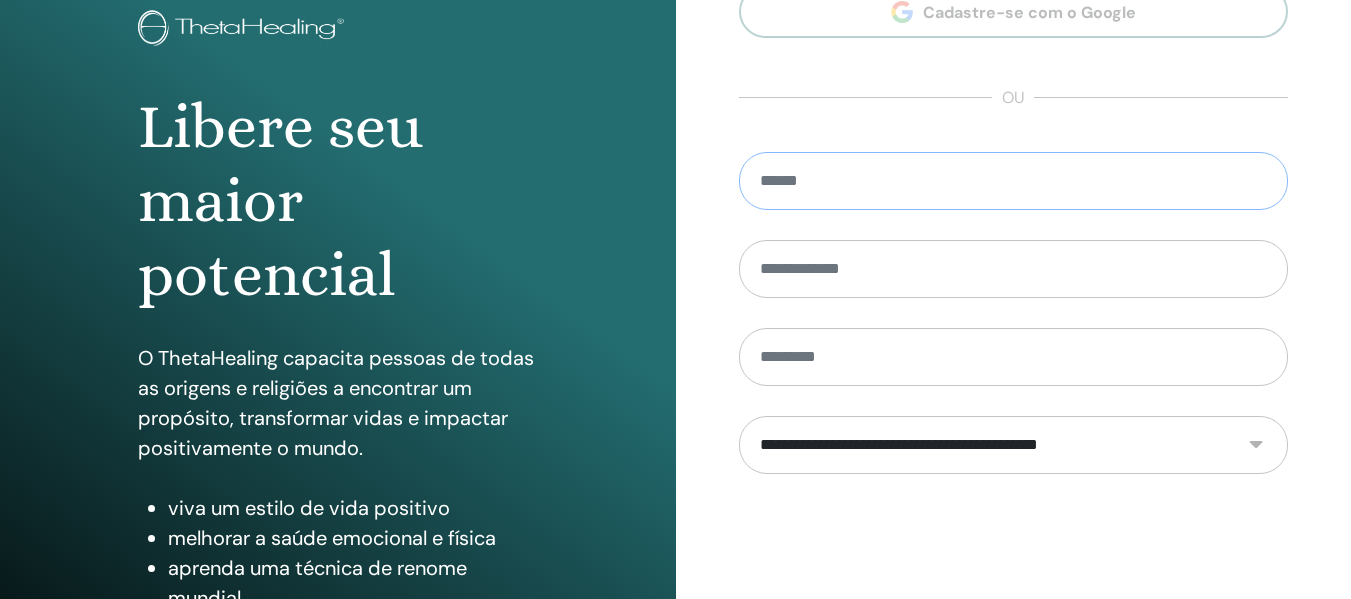 scroll, scrollTop: 102, scrollLeft: 0, axis: vertical 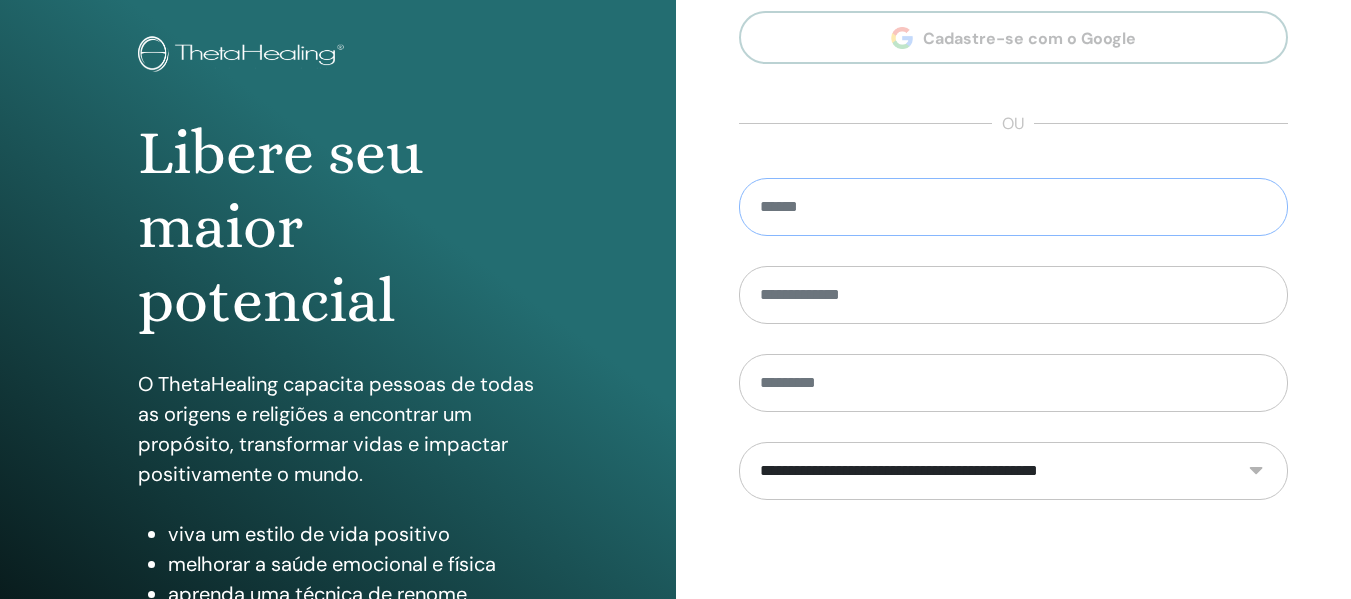 click at bounding box center (1014, 207) 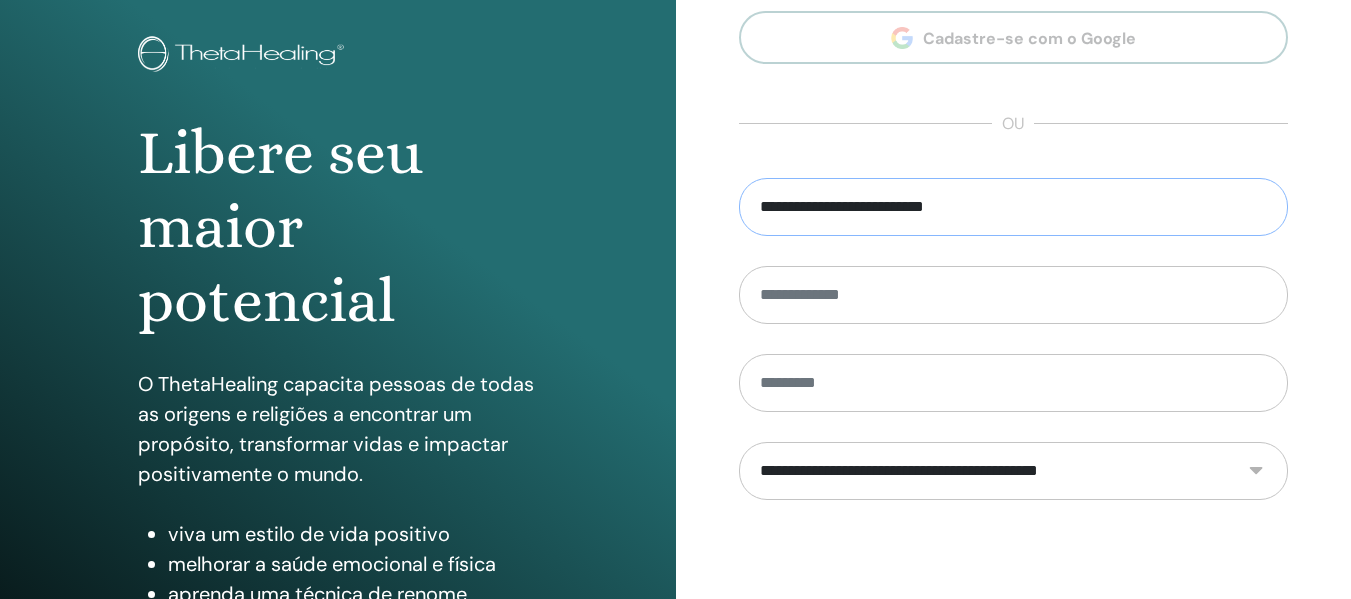 type on "**********" 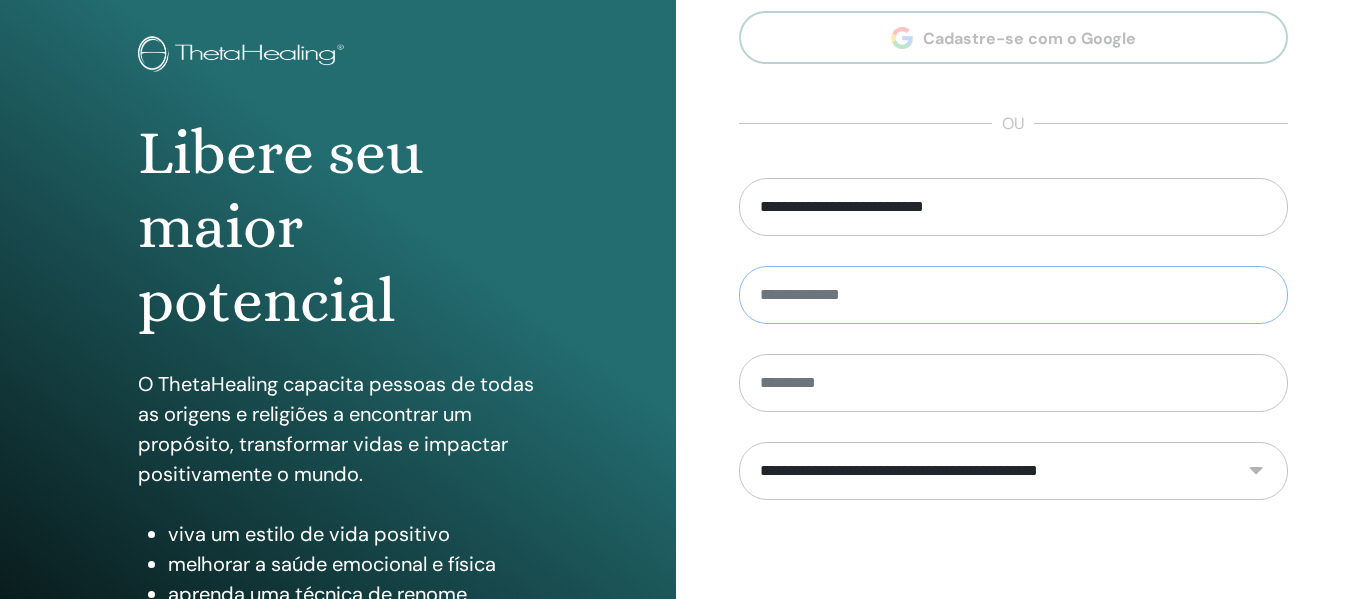 click at bounding box center [1014, 295] 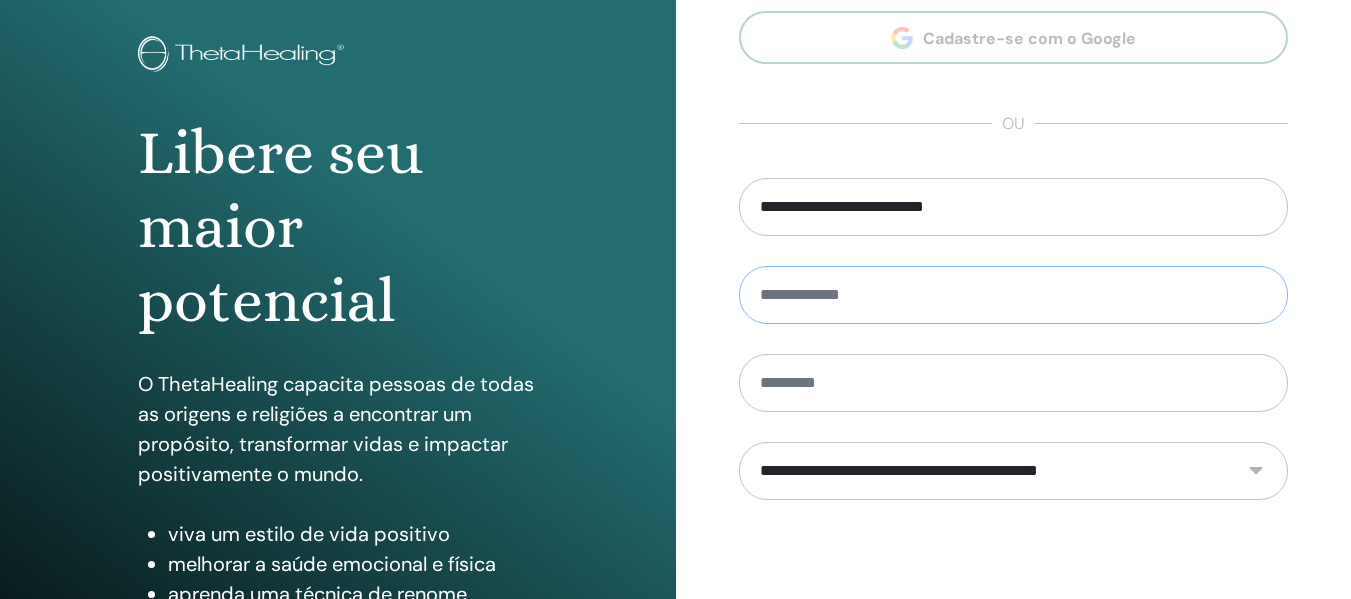 type on "********" 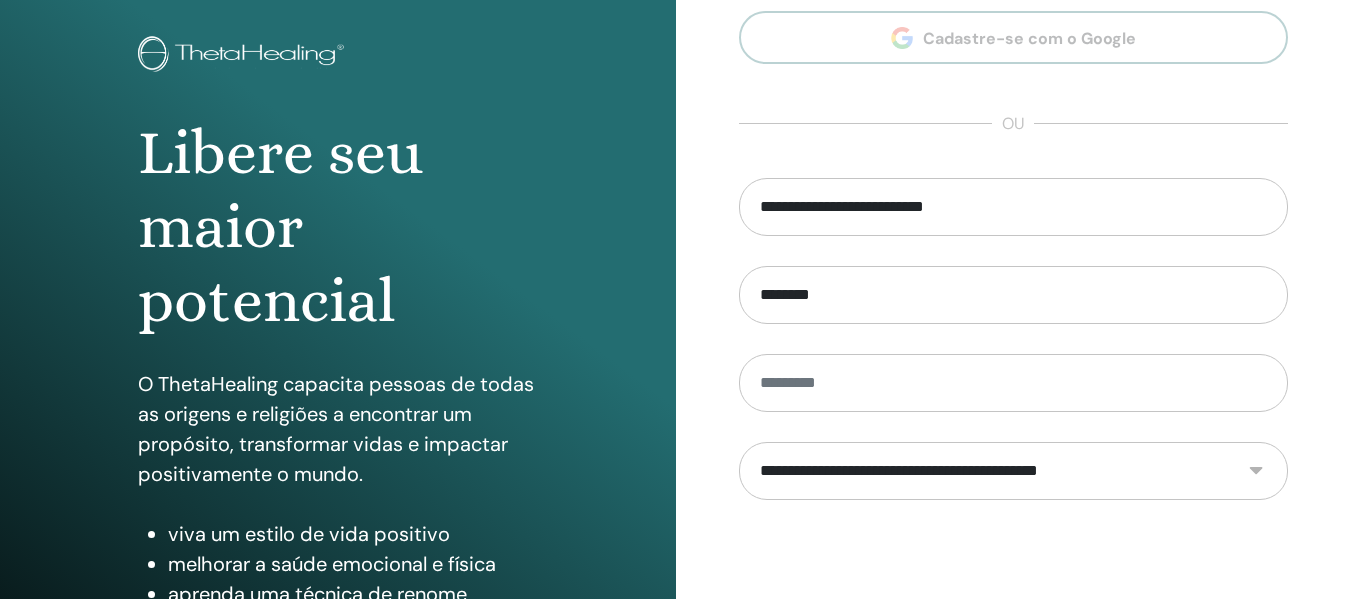type on "********" 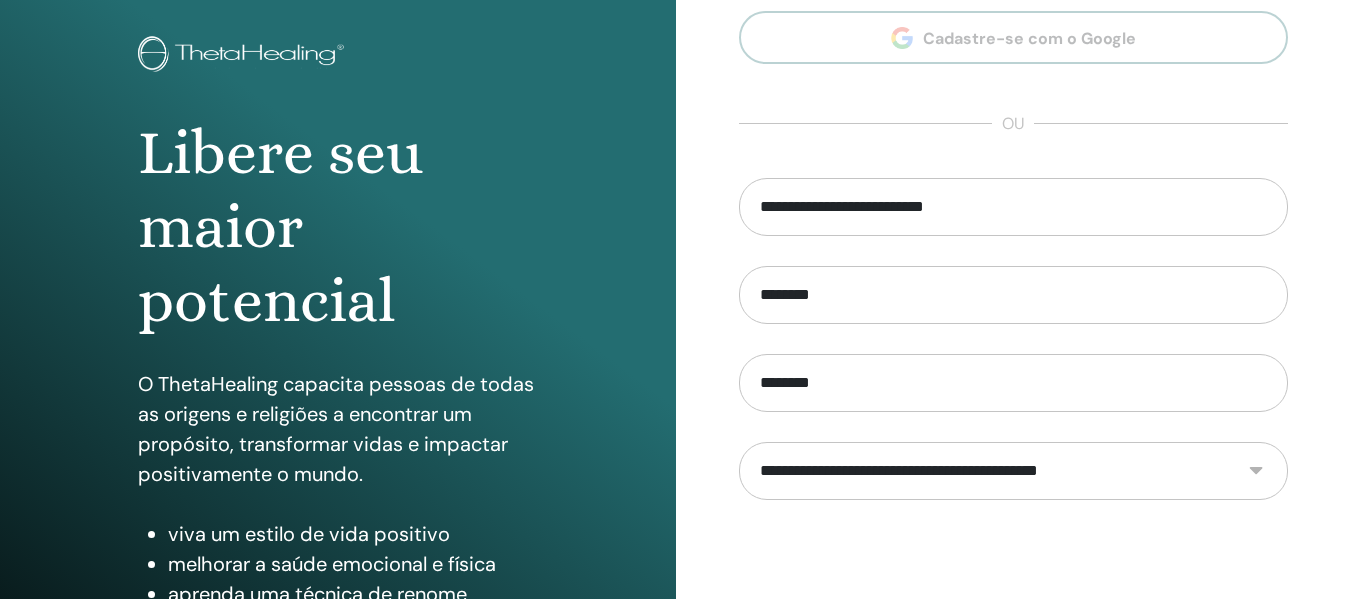 click on "**********" at bounding box center [1014, 471] 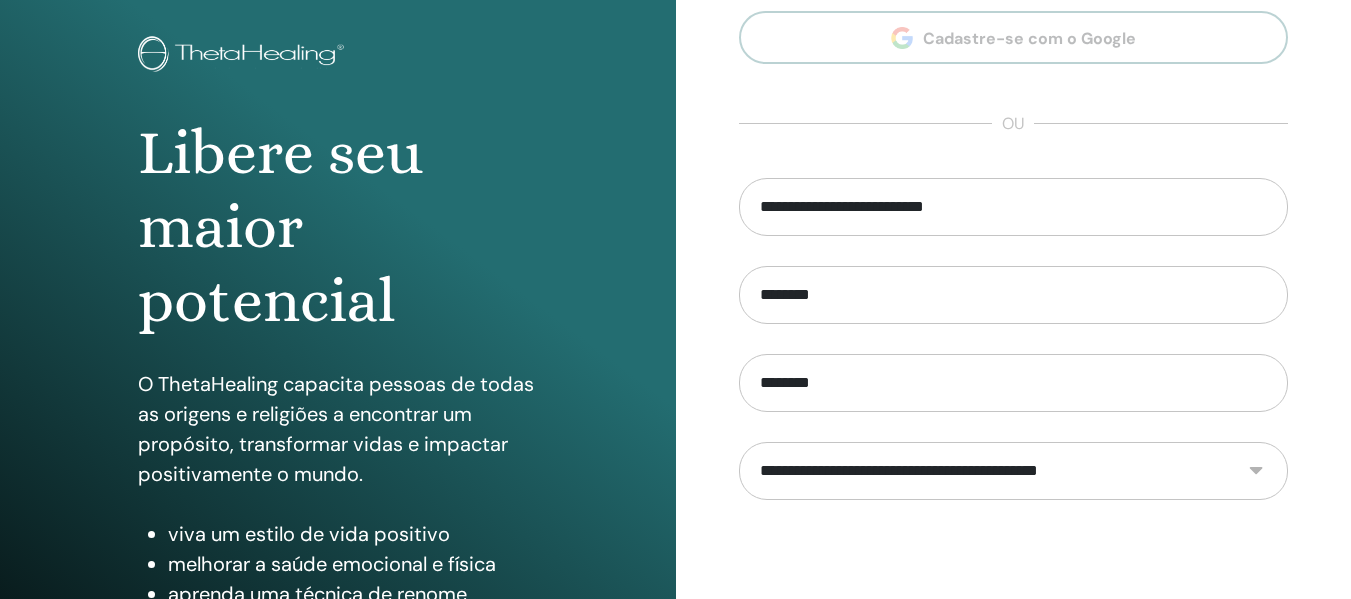 select on "***" 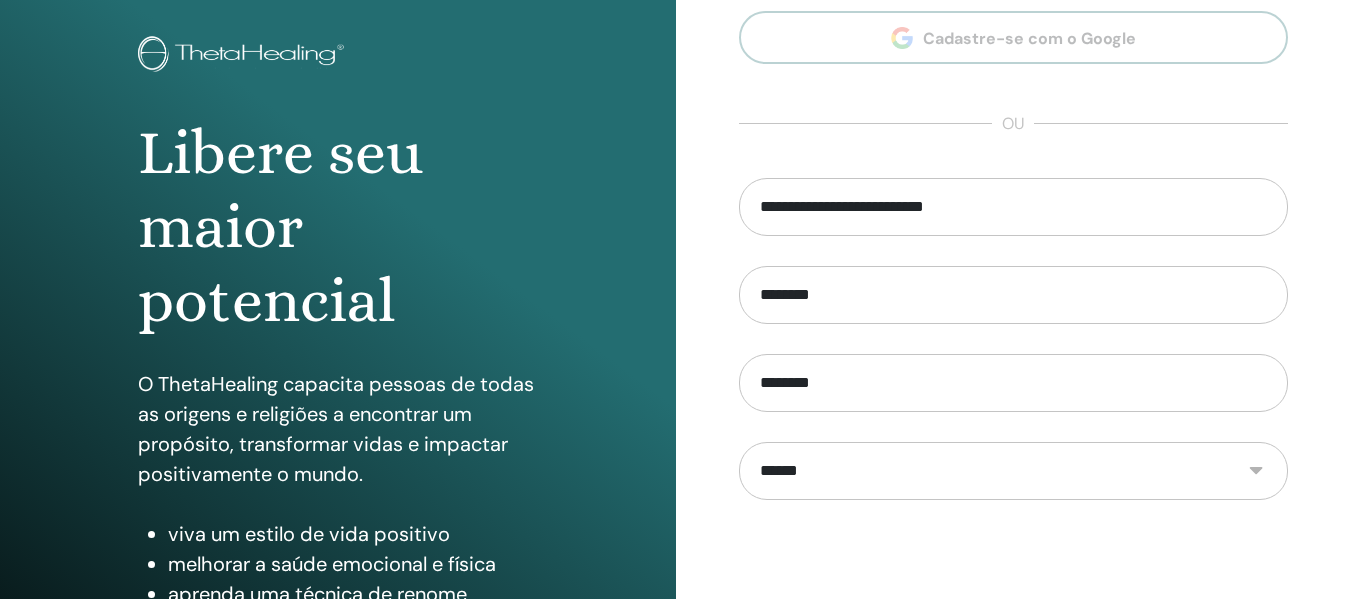 click on "**********" at bounding box center [1014, 471] 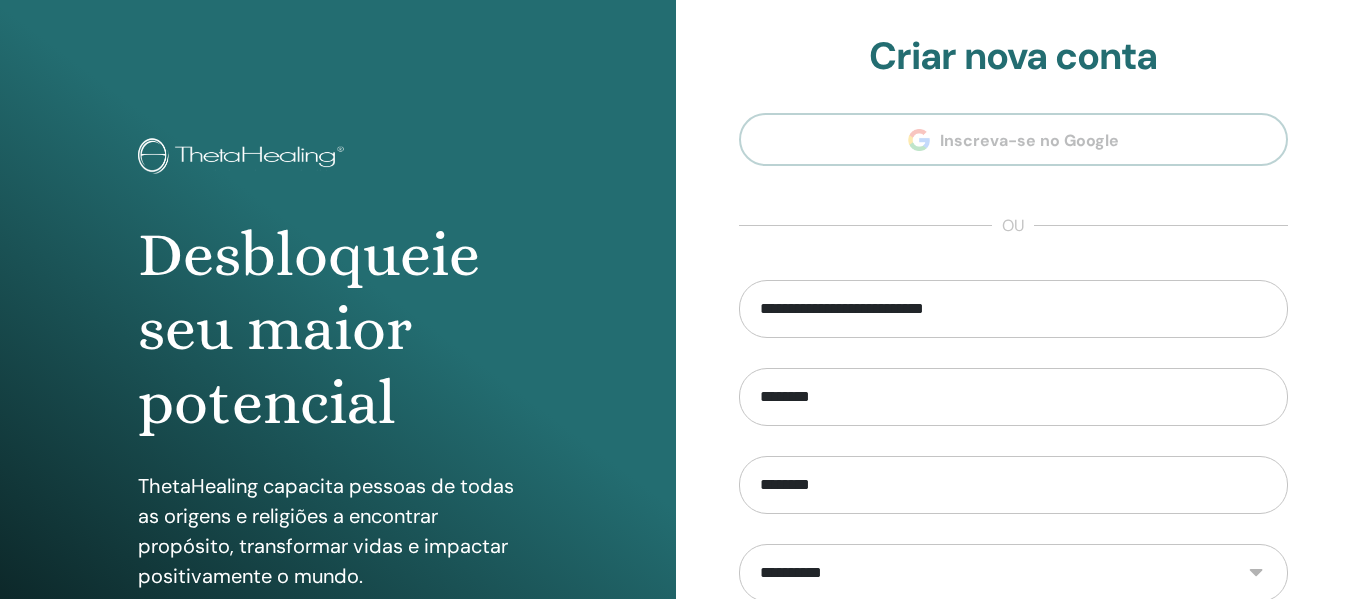 scroll, scrollTop: 0, scrollLeft: 0, axis: both 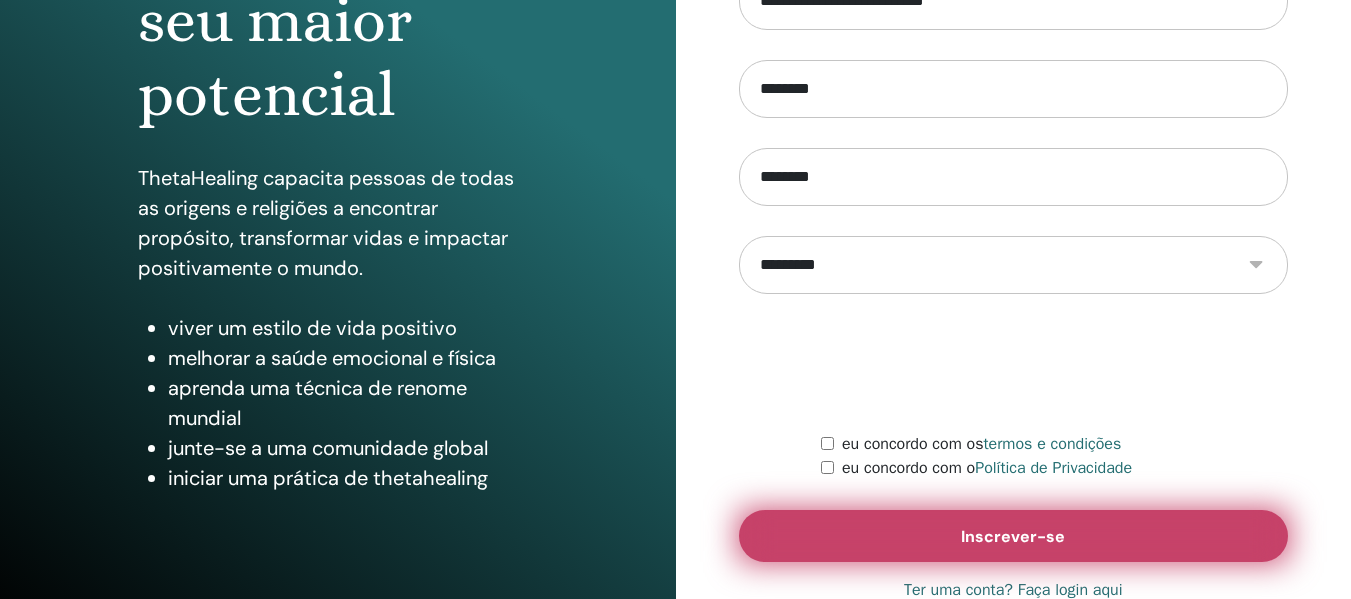 click on "Inscrever-se" at bounding box center (1014, 536) 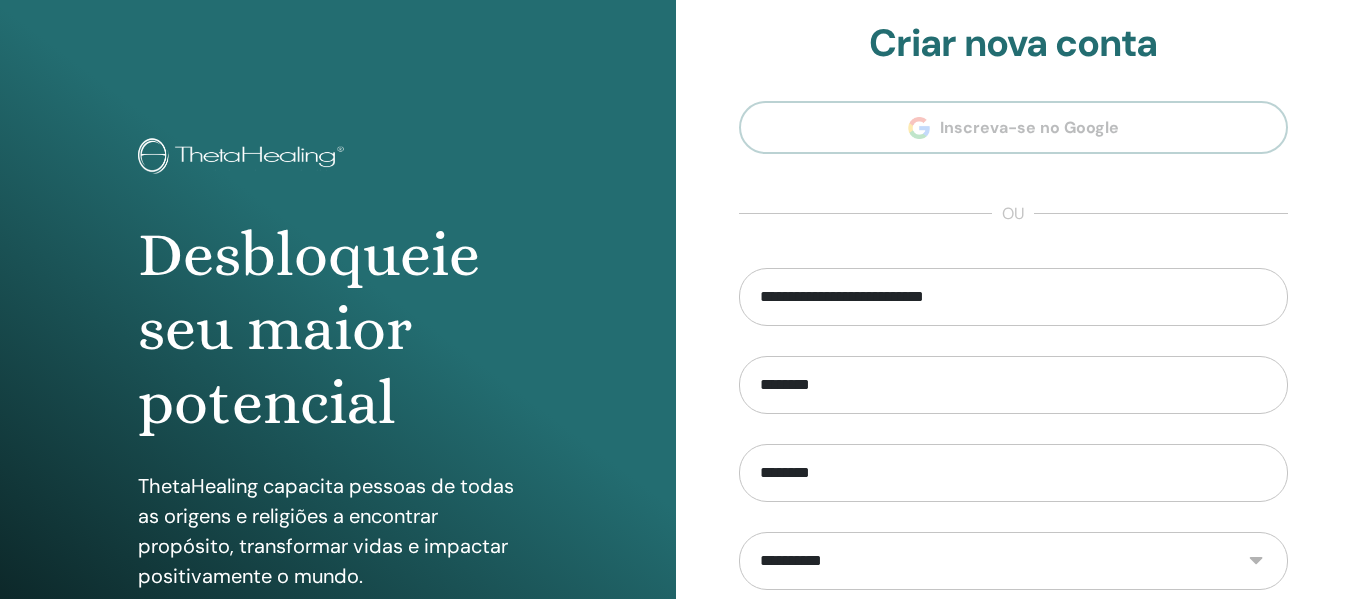 scroll, scrollTop: 0, scrollLeft: 0, axis: both 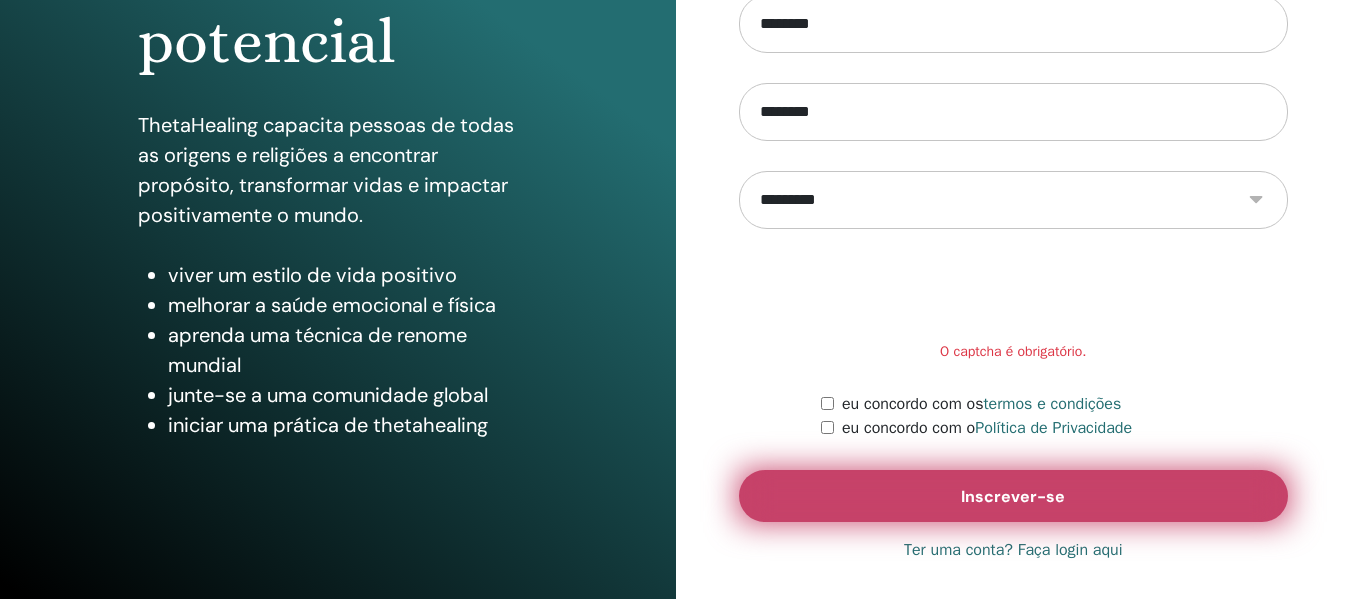 click on "Inscrever-se" at bounding box center (1013, 496) 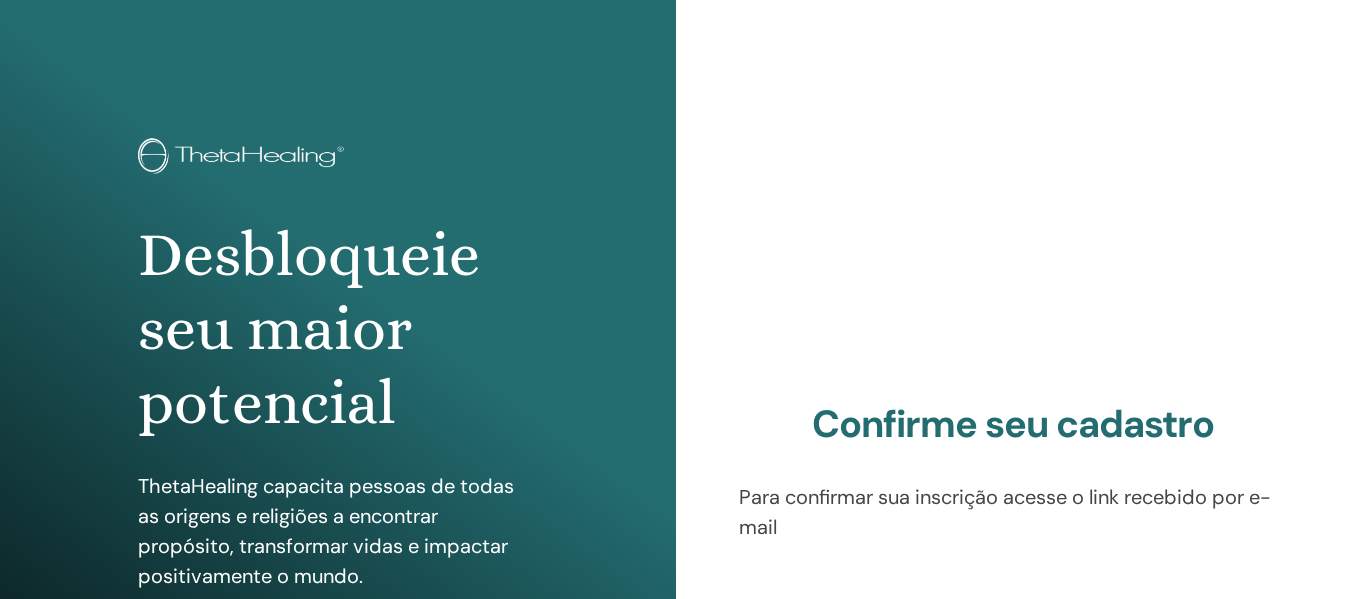 scroll, scrollTop: 0, scrollLeft: 0, axis: both 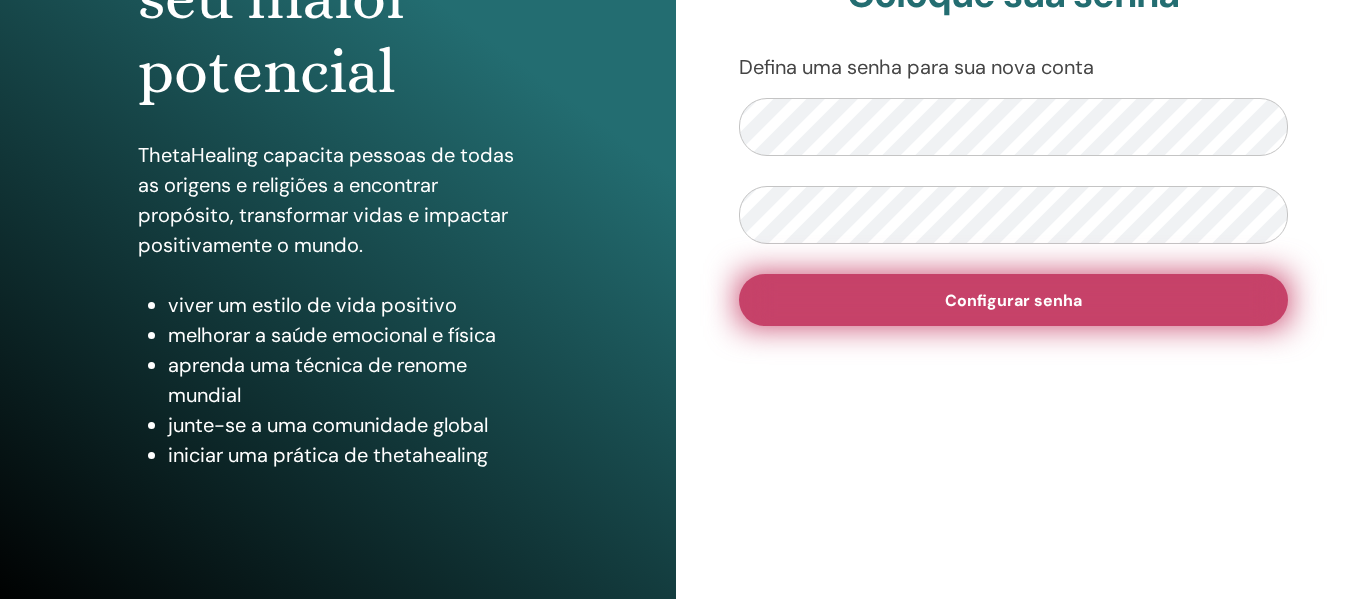 click on "Configurar senha" at bounding box center (1014, 300) 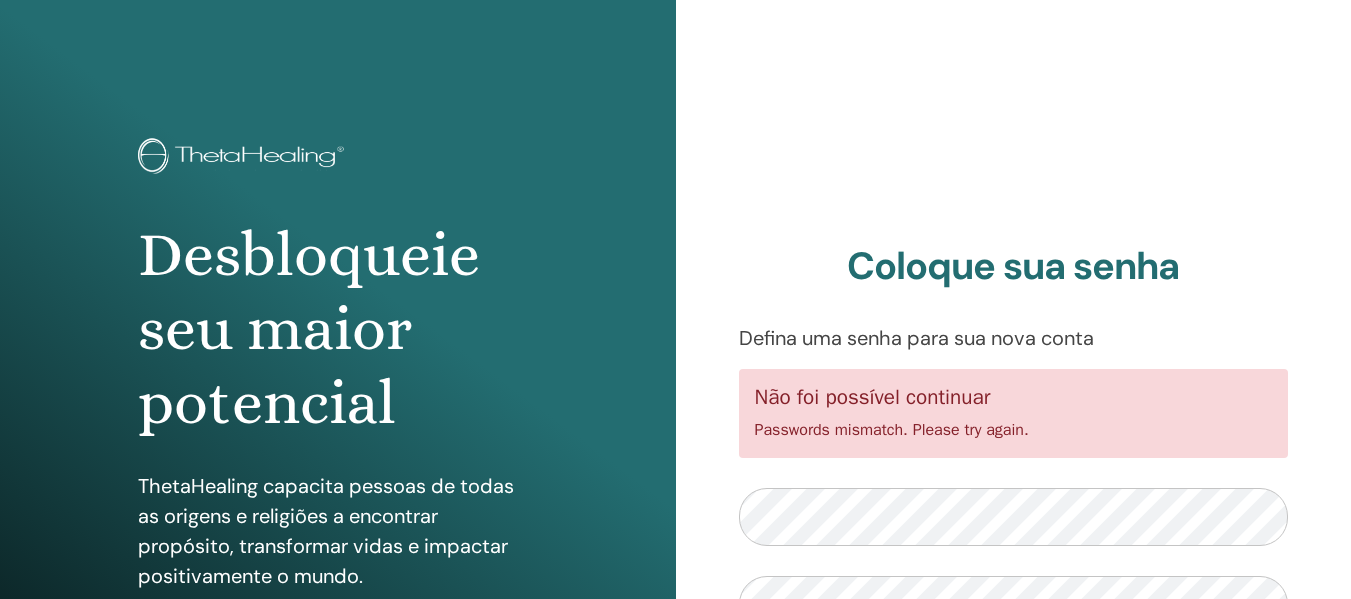 scroll, scrollTop: 0, scrollLeft: 0, axis: both 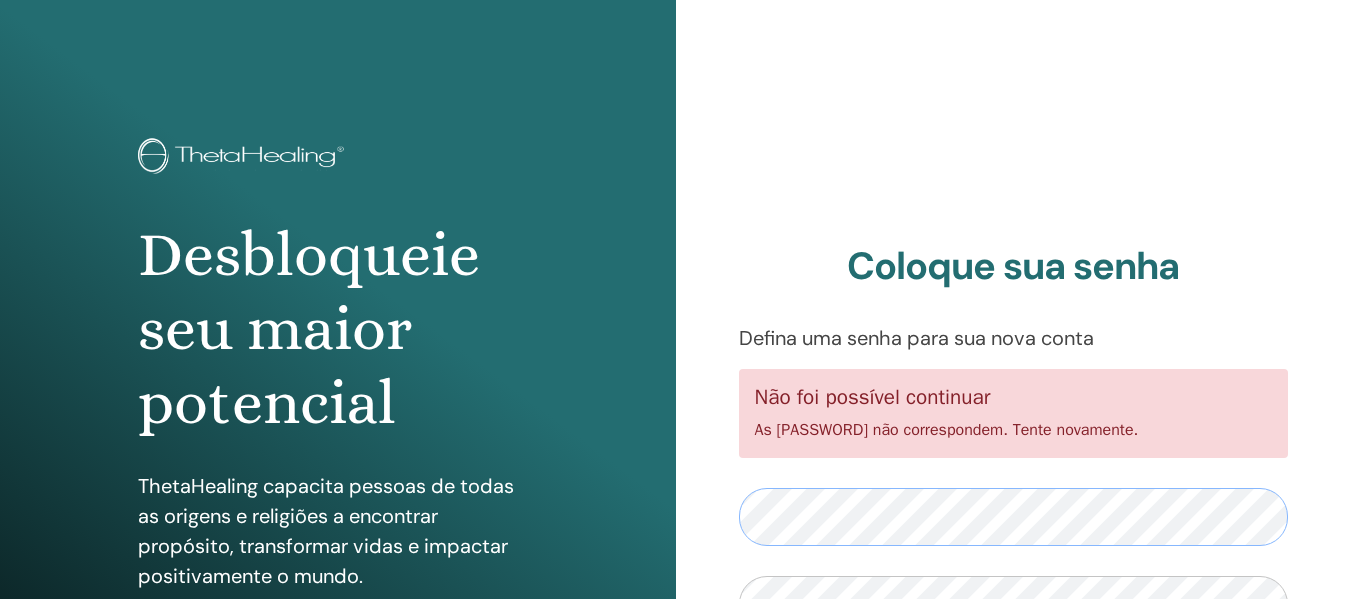 click on "Coloque sua senha
Defina uma senha para sua nova conta
Não foi possível continuar
As senhas não correspondem. Tente novamente.
Configurar senha" at bounding box center [1014, 480] 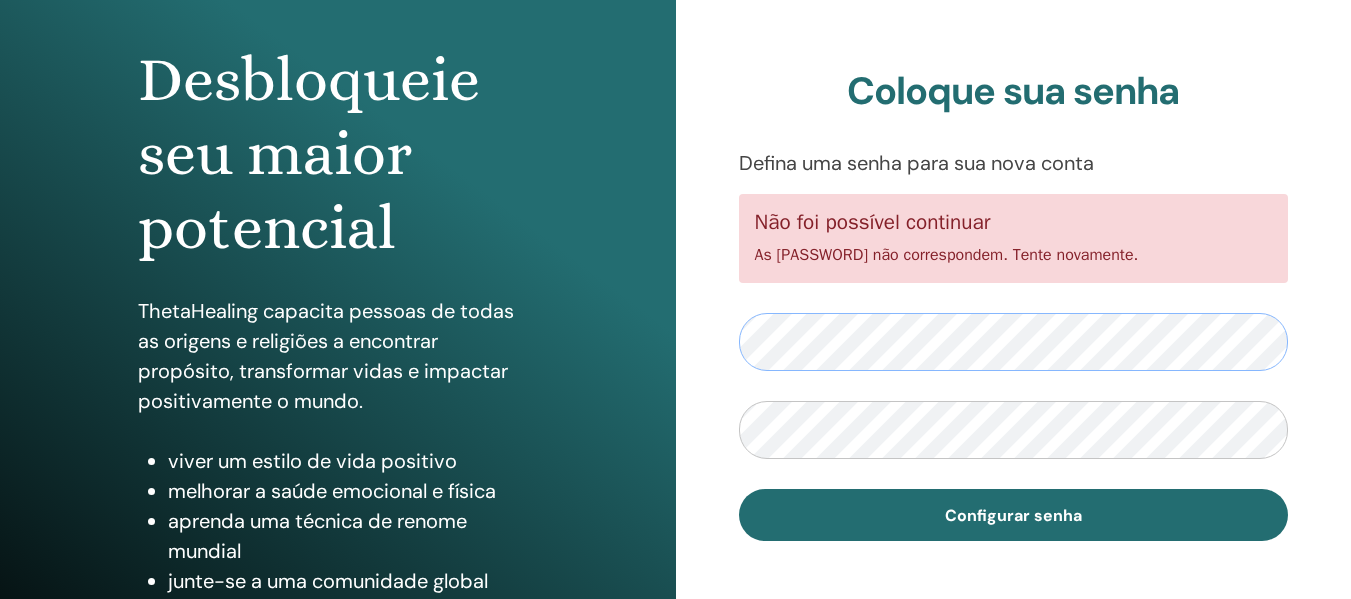 scroll, scrollTop: 206, scrollLeft: 0, axis: vertical 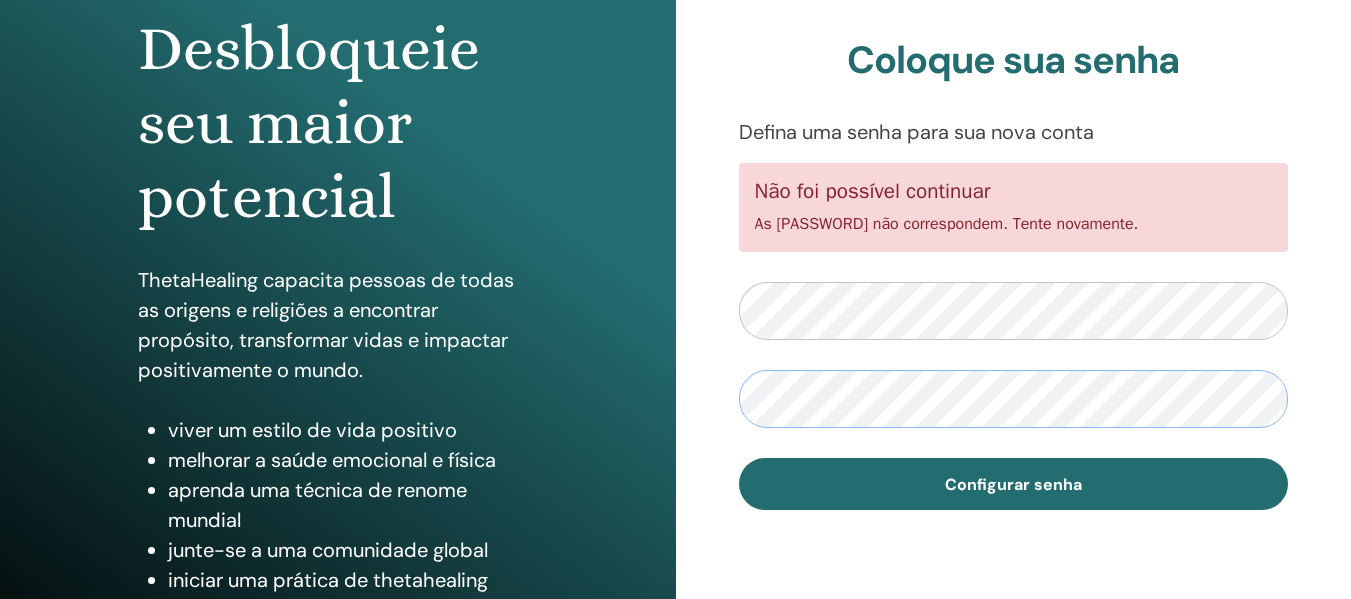 click on "Desbloqueie seu maior potencial
ThetaHealing capacita pessoas de todas as origens e religiões a encontrar propósito, transformar vidas e impactar positivamente o mundo.
viver um estilo de vida positivo
melhorar a saúde emocional e física
aprenda uma técnica de renome mundial
junte-se a uma comunidade global
iniciar uma prática de thetahealing
Coloque sua senha
Defina uma senha para sua nova conta" at bounding box center (675, 274) 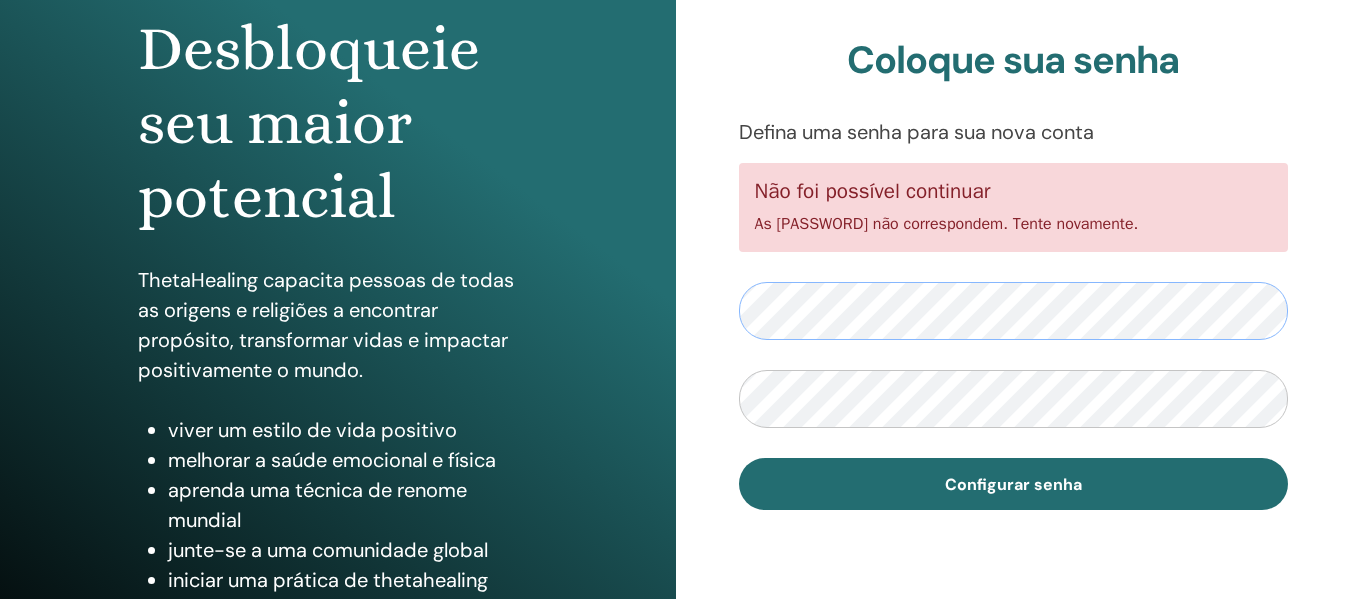 click on "Desbloqueie seu maior potencial
ThetaHealing capacita pessoas de todas as origens e religiões a encontrar propósito, transformar vidas e impactar positivamente o mundo.
viver um estilo de vida positivo
melhorar a saúde emocional e física
aprenda uma técnica de renome mundial
junte-se a uma comunidade global
iniciar uma prática de thetahealing
Coloque sua senha
Defina uma senha para sua nova conta" at bounding box center (675, 274) 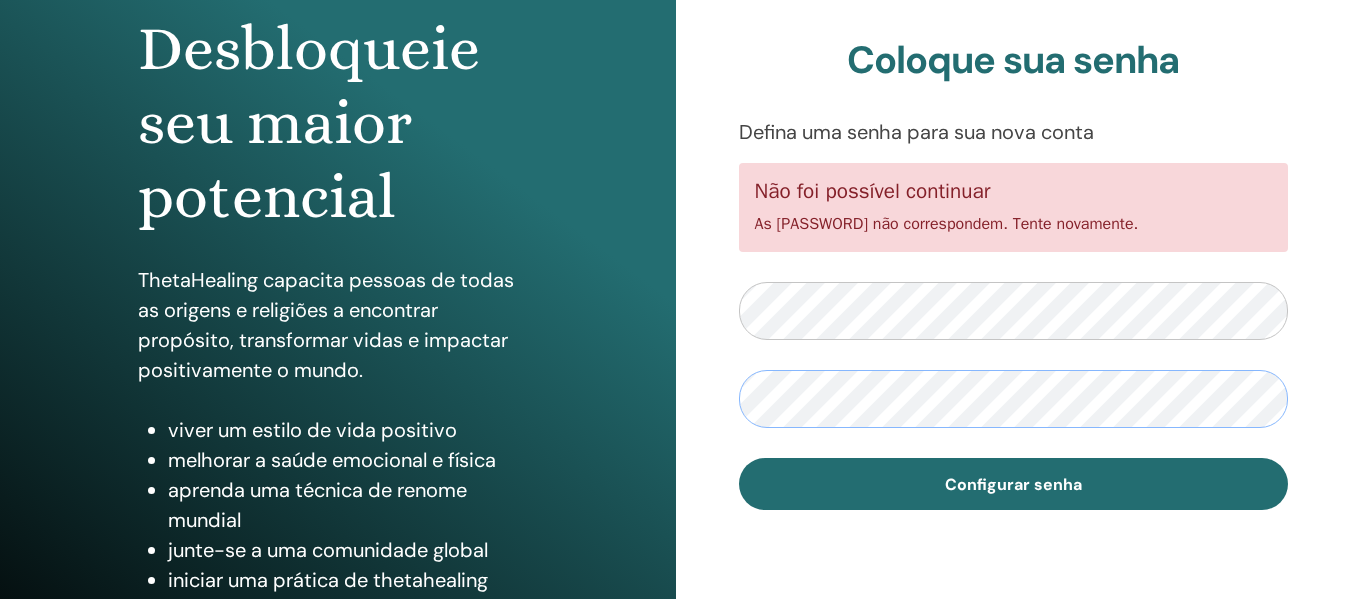 scroll, scrollTop: 0, scrollLeft: 356, axis: horizontal 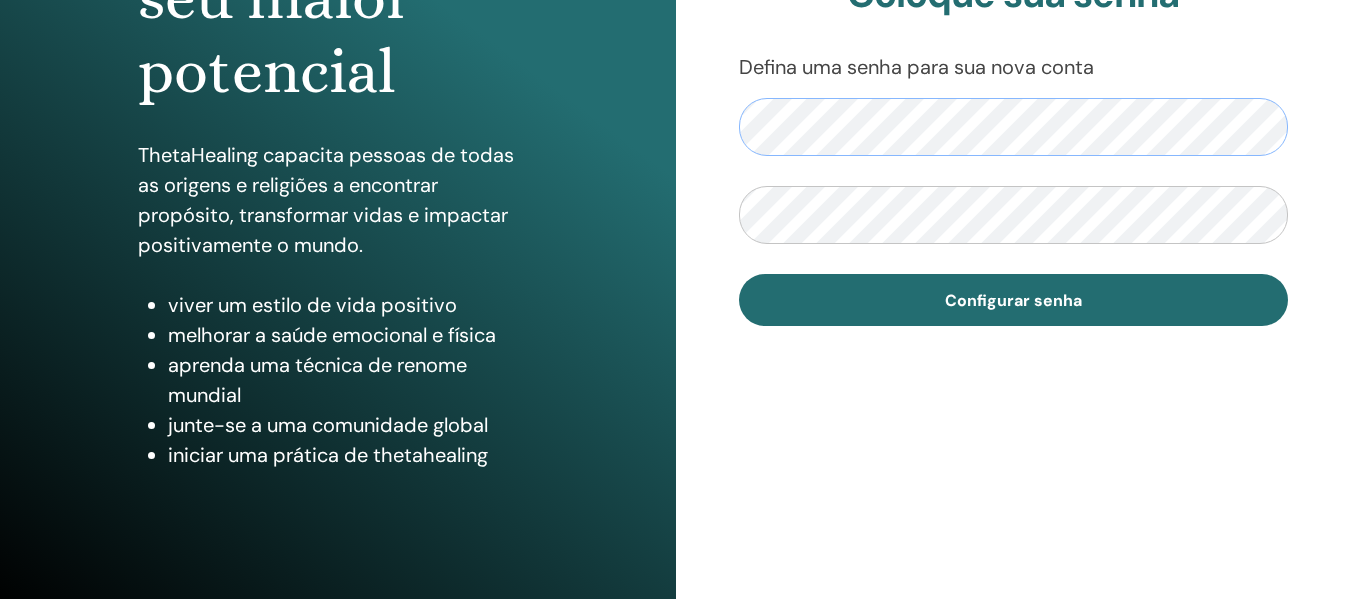 click on "Coloque sua senha
Defina uma senha para sua nova conta
Configurar senha" at bounding box center (1014, 149) 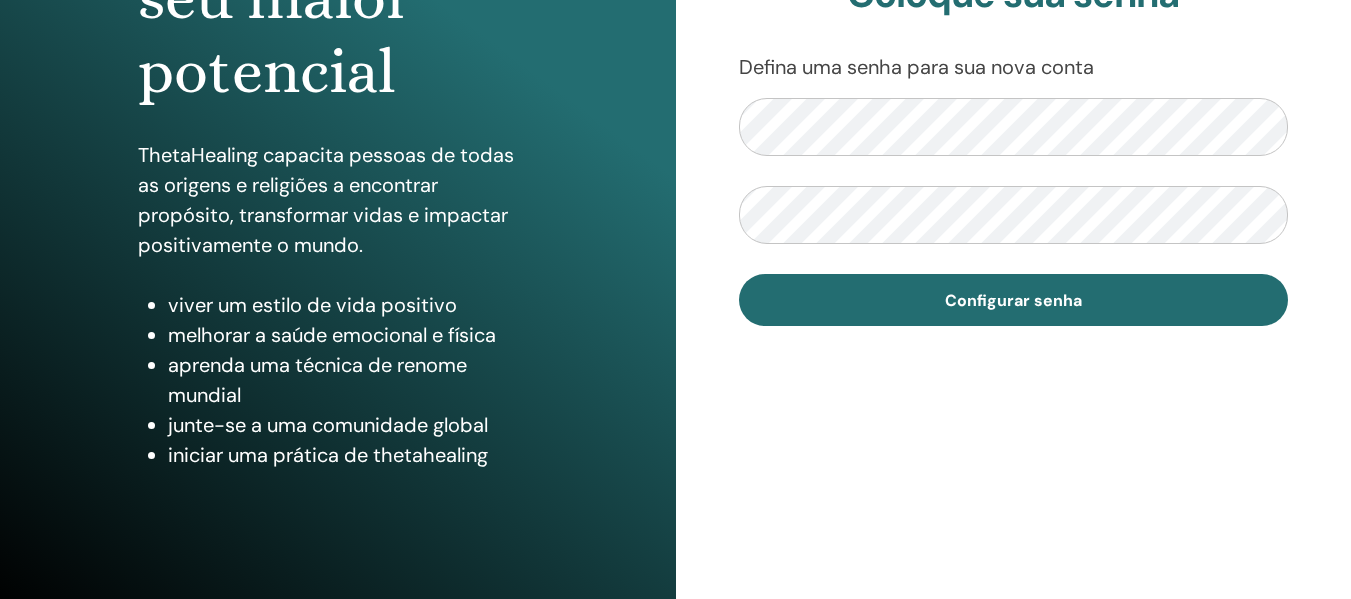 click on "Coloque sua senha
Defina uma senha para sua nova conta
Configurar senha" at bounding box center [1014, 149] 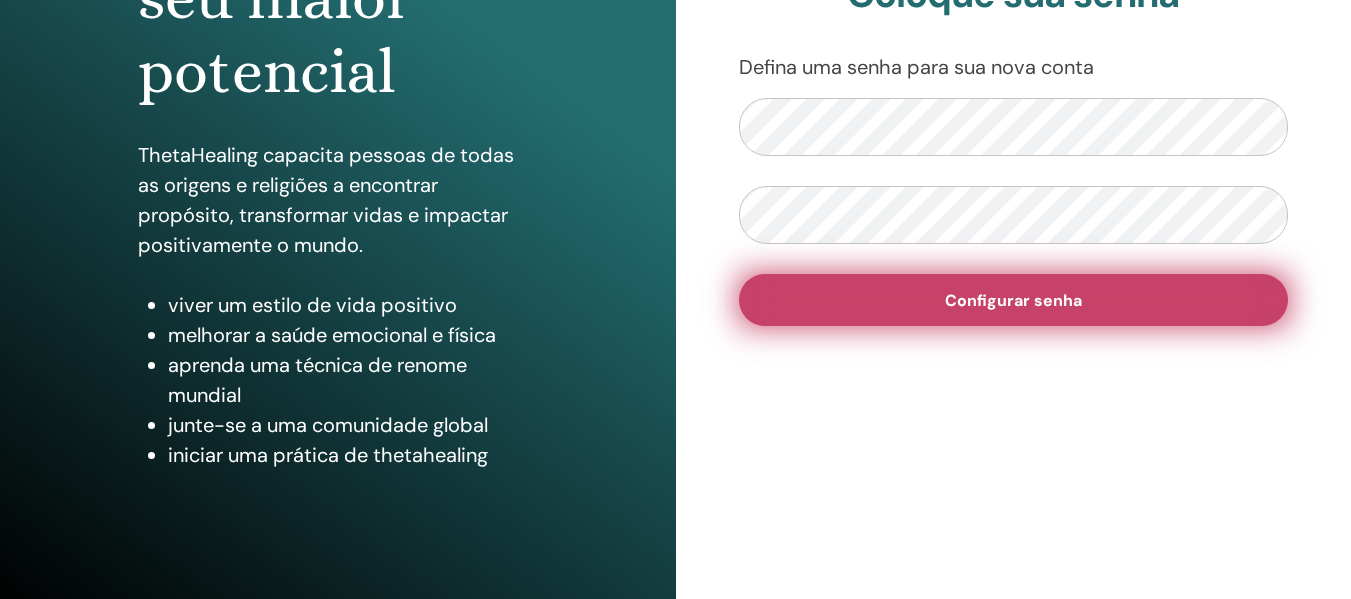 click on "Configurar senha" at bounding box center [1013, 300] 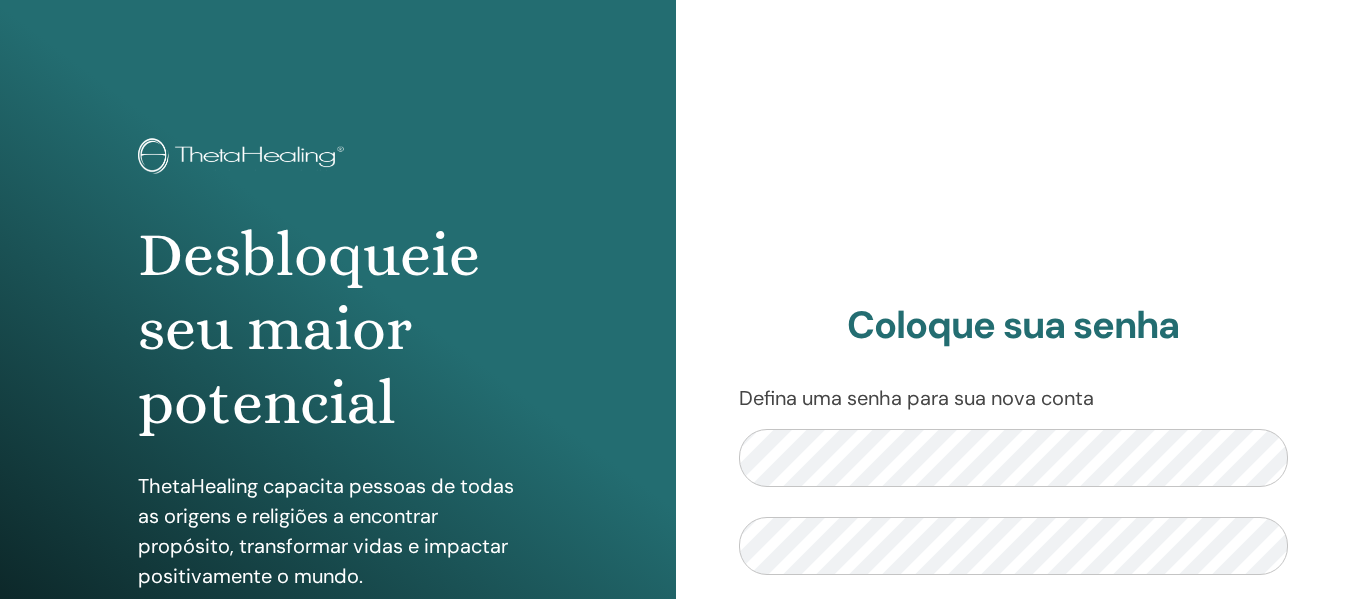 scroll, scrollTop: 0, scrollLeft: 0, axis: both 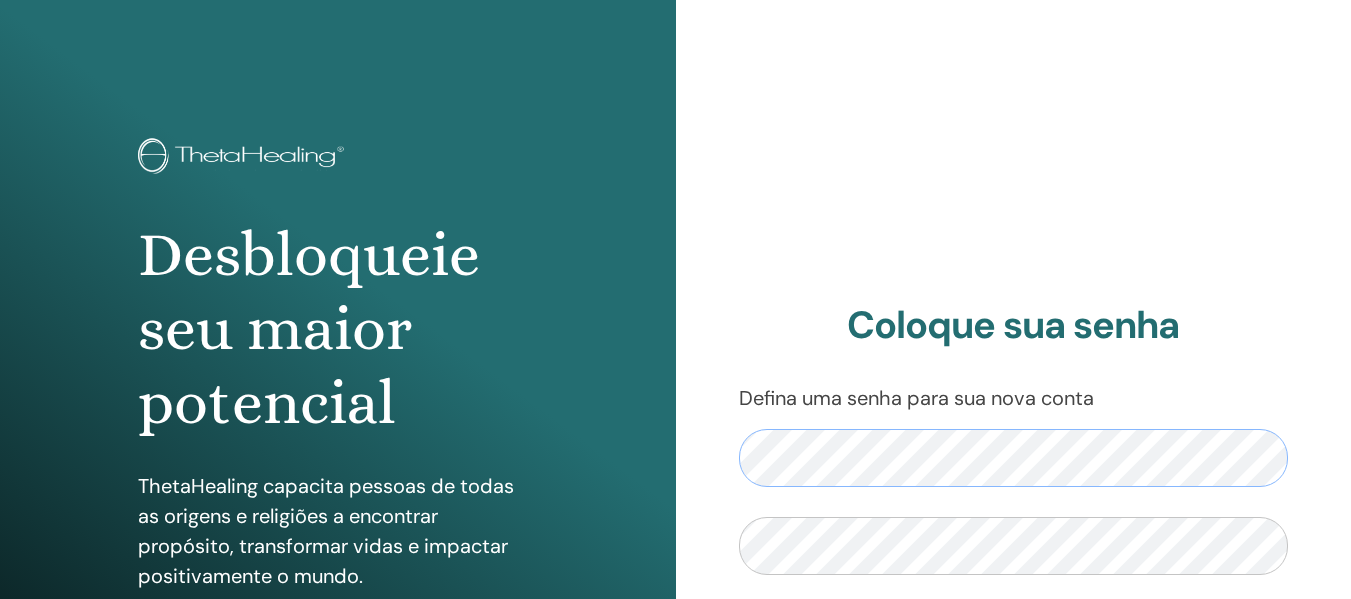 click on "Desbloqueie seu maior potencial
ThetaHealing capacita pessoas de todas as origens e religiões a encontrar propósito, transformar vidas e impactar positivamente o mundo.
viver um estilo de vida positivo
melhorar a saúde emocional e física
aprenda uma técnica de renome mundial
junte-se a uma comunidade global
iniciar uma prática de thetahealing
Coloque sua senha
Defina uma senha para sua nova conta" at bounding box center (675, 480) 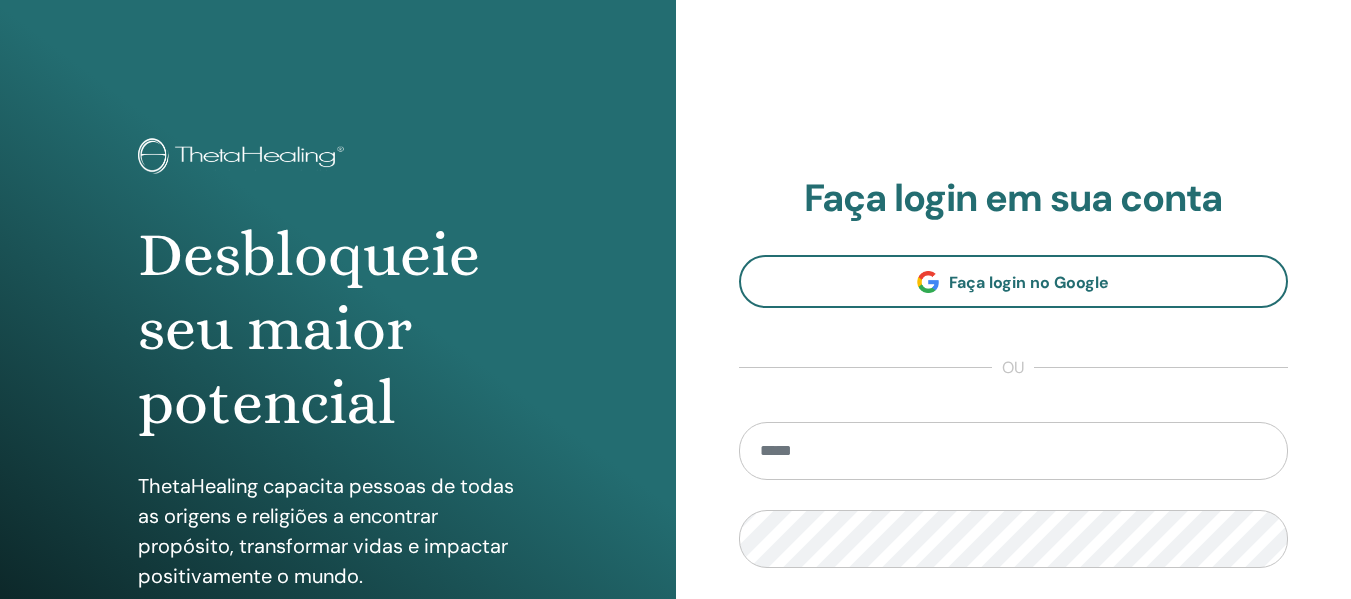 scroll, scrollTop: 0, scrollLeft: 0, axis: both 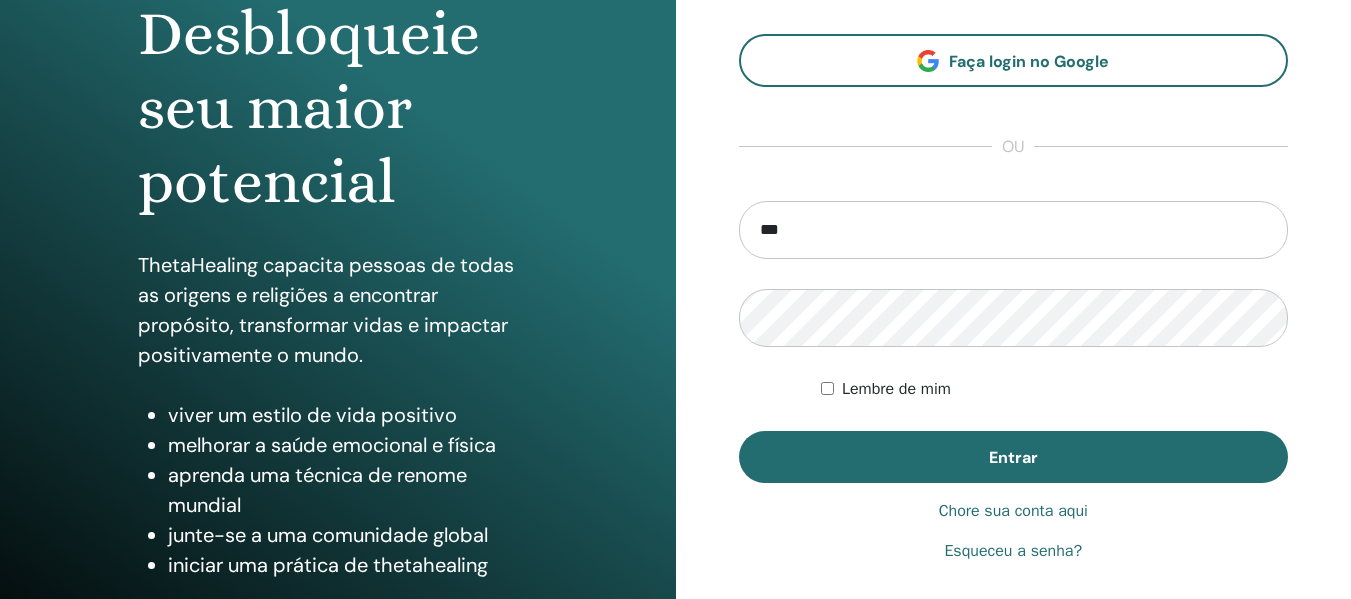 type on "**********" 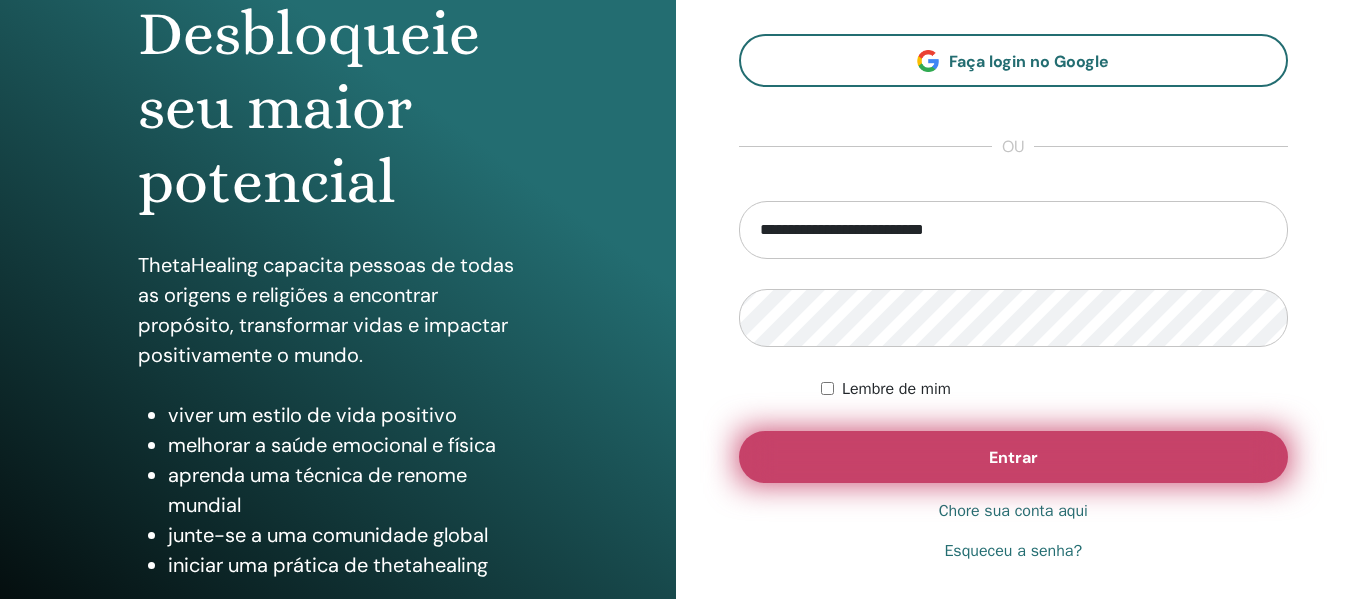 click on "Entrar" at bounding box center (1014, 457) 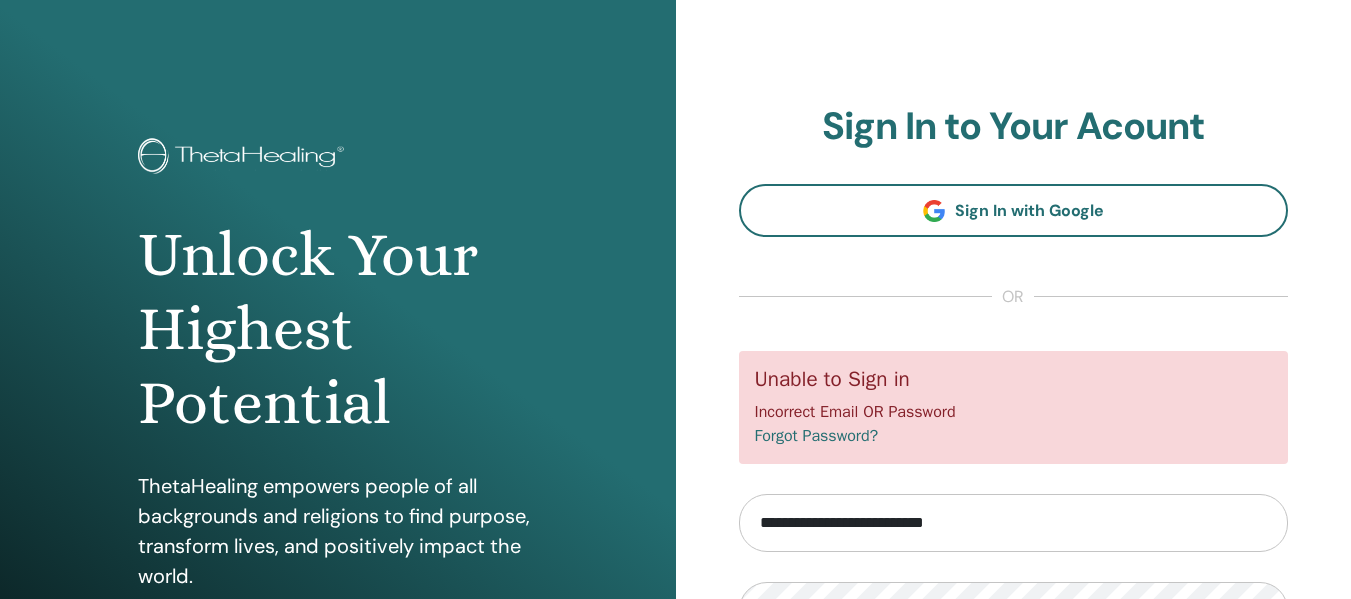 scroll, scrollTop: 0, scrollLeft: 0, axis: both 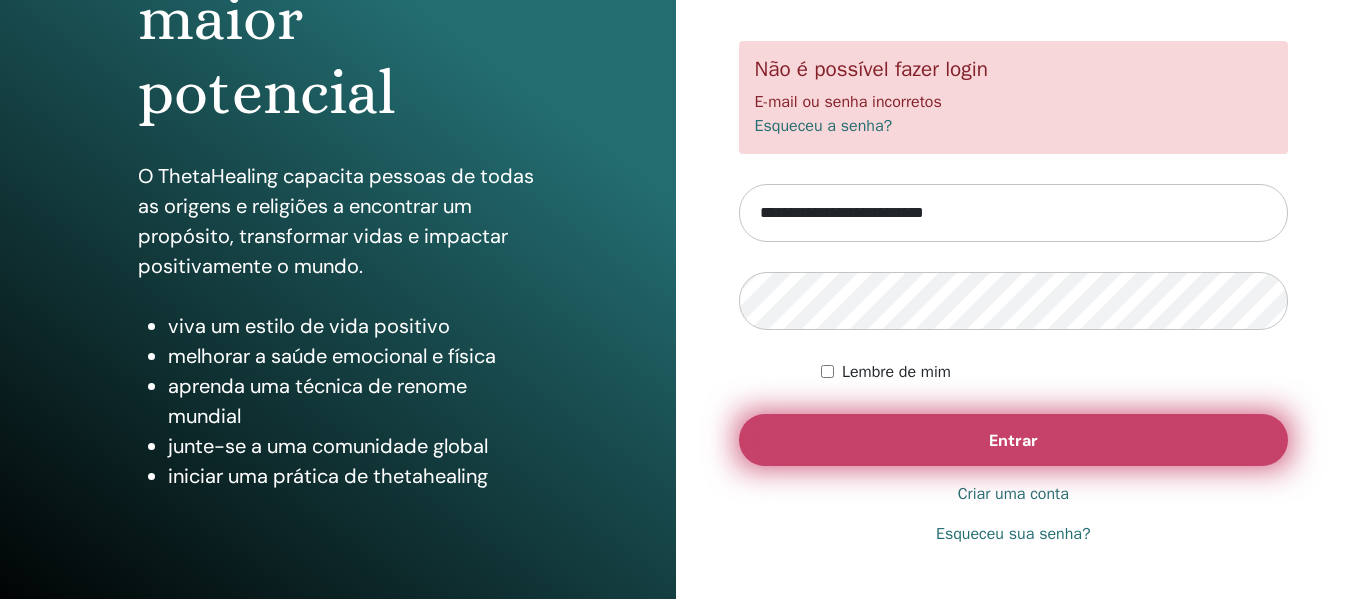 click on "Entrar" at bounding box center (1013, 440) 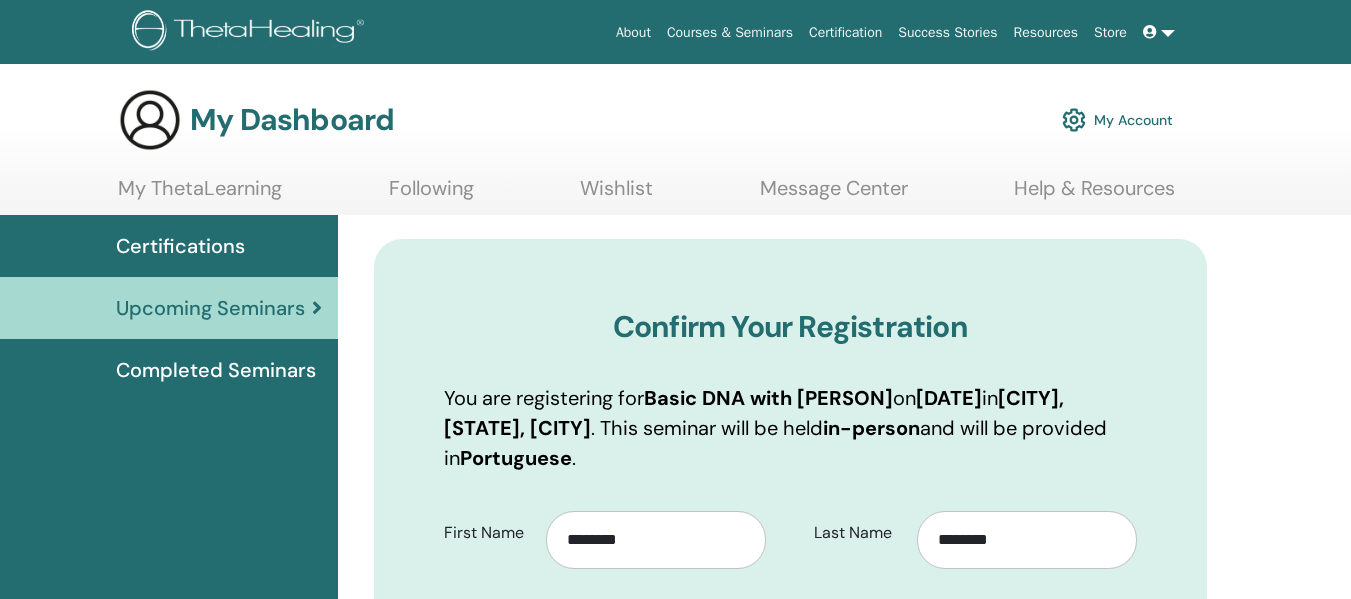 scroll, scrollTop: 0, scrollLeft: 0, axis: both 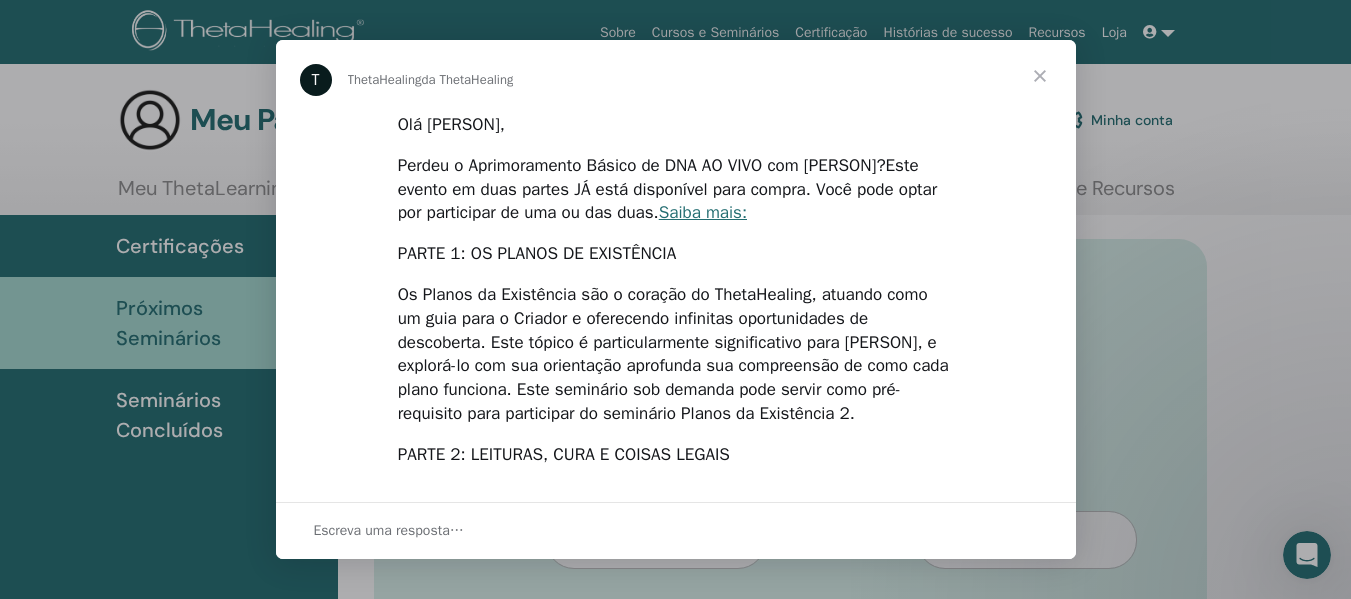 click at bounding box center [1040, 76] 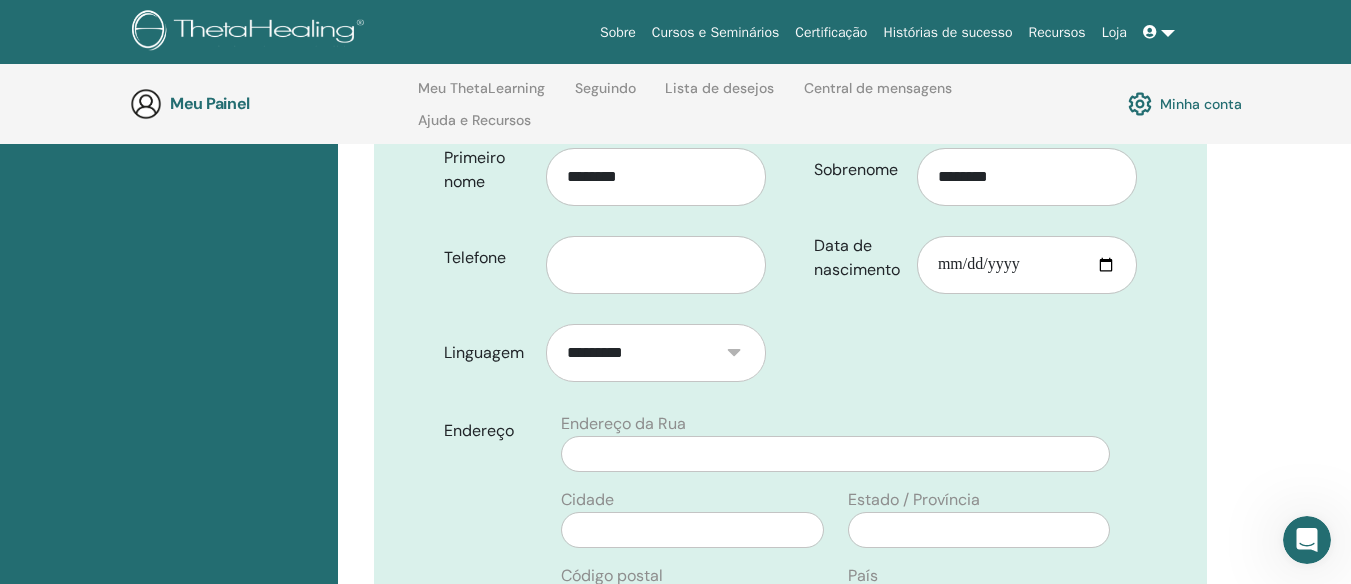 scroll, scrollTop: 448, scrollLeft: 0, axis: vertical 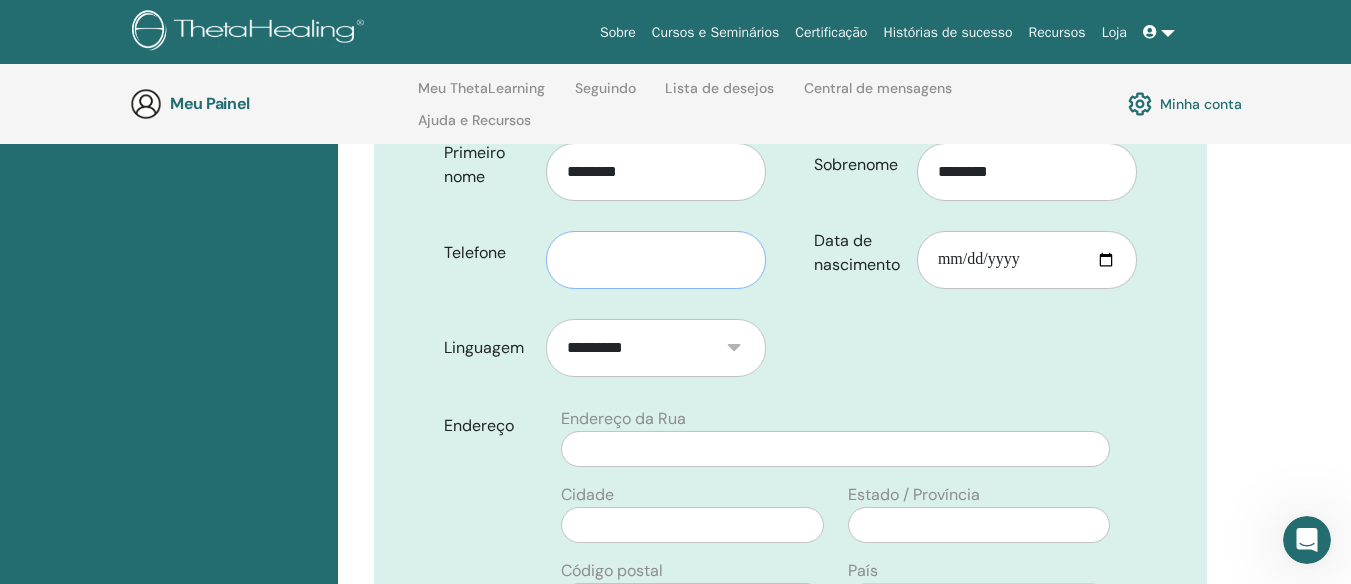 click at bounding box center [656, 260] 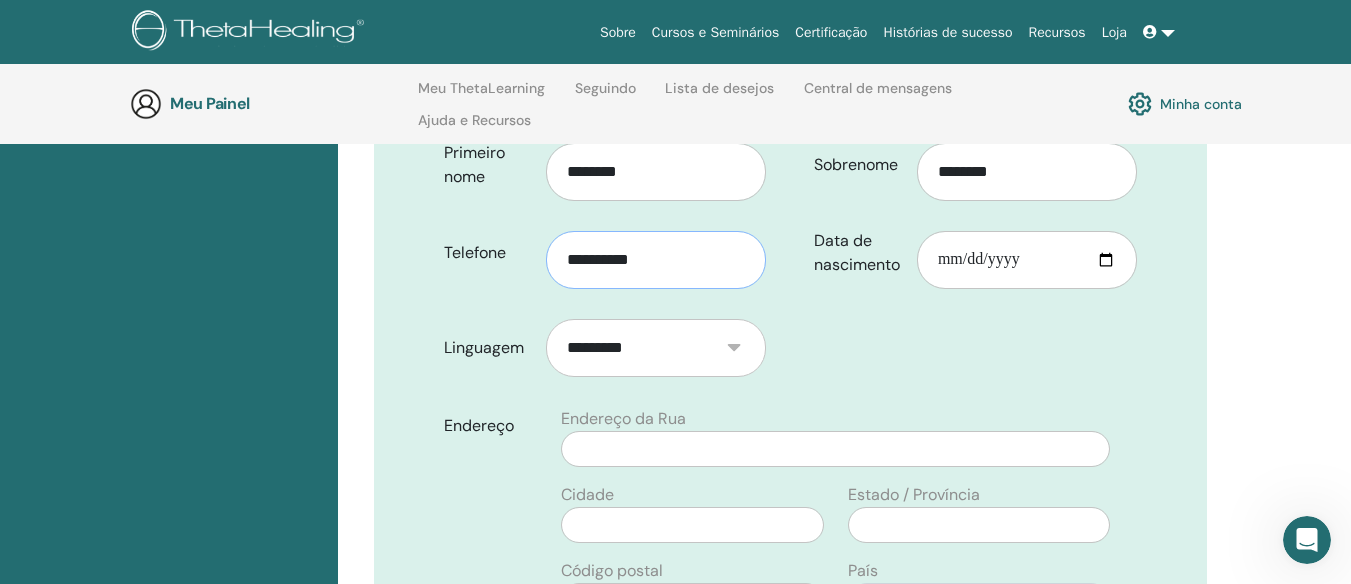 type on "**********" 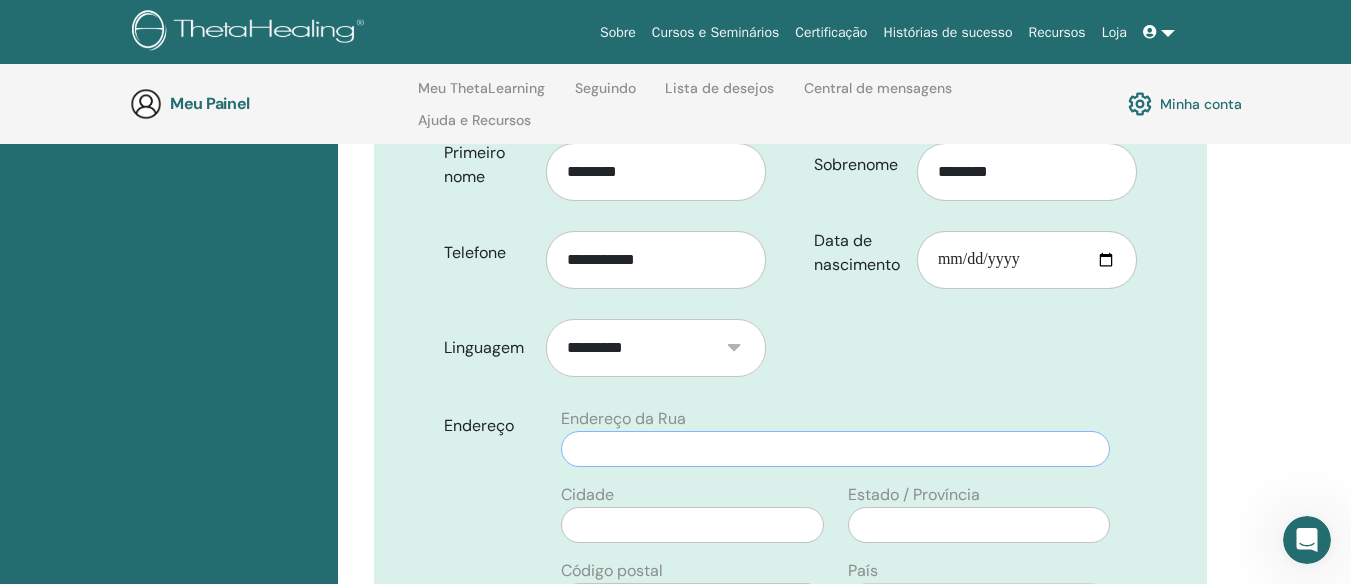 type on "**********" 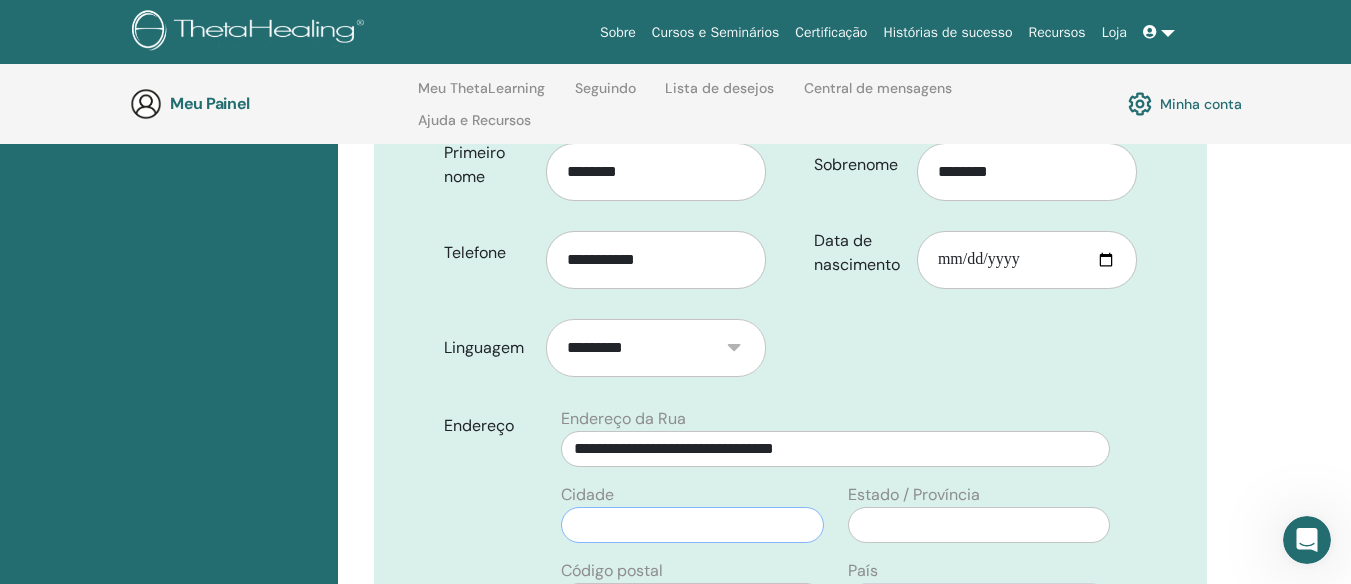 type on "**********" 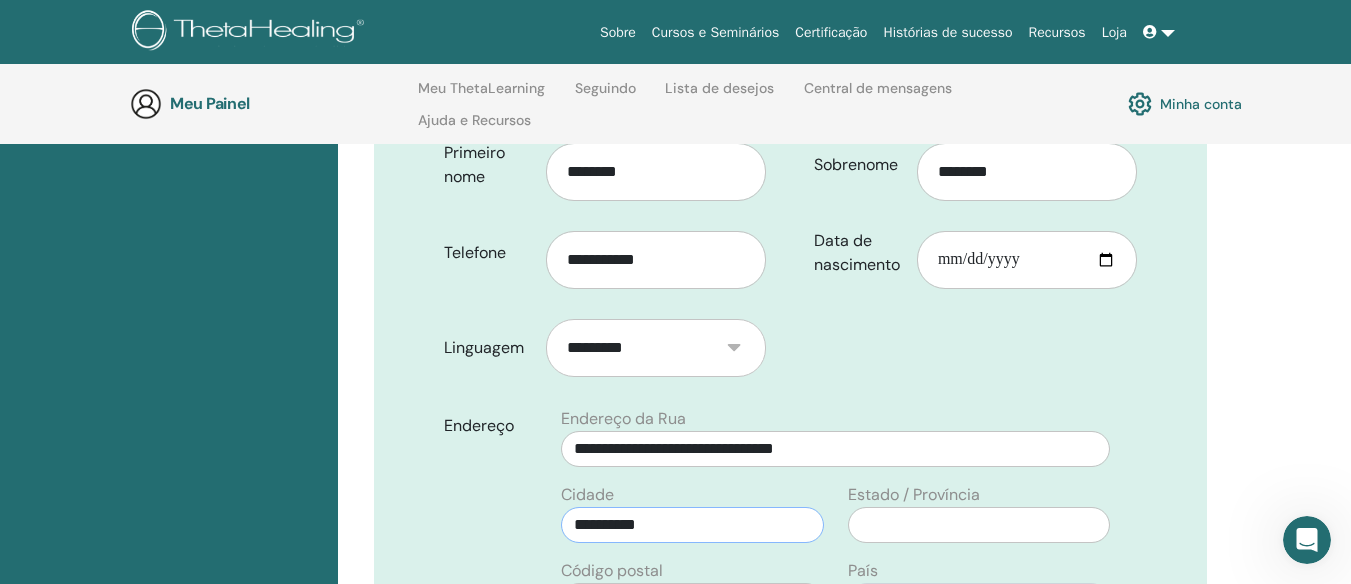 type on "**********" 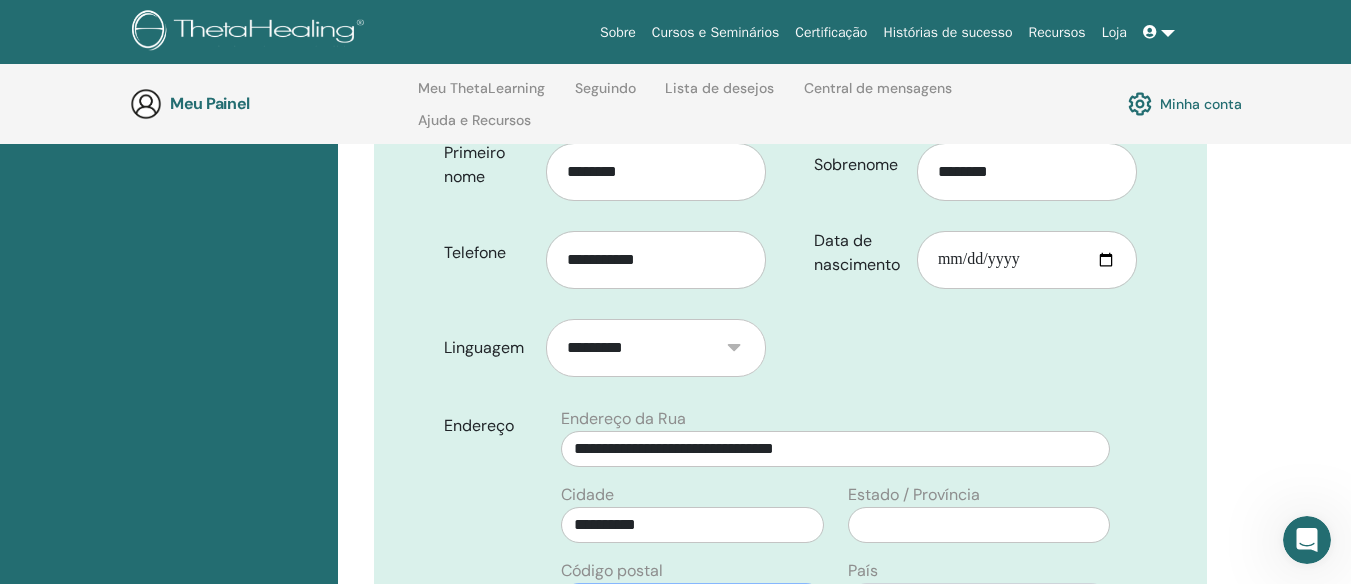 type on "*********" 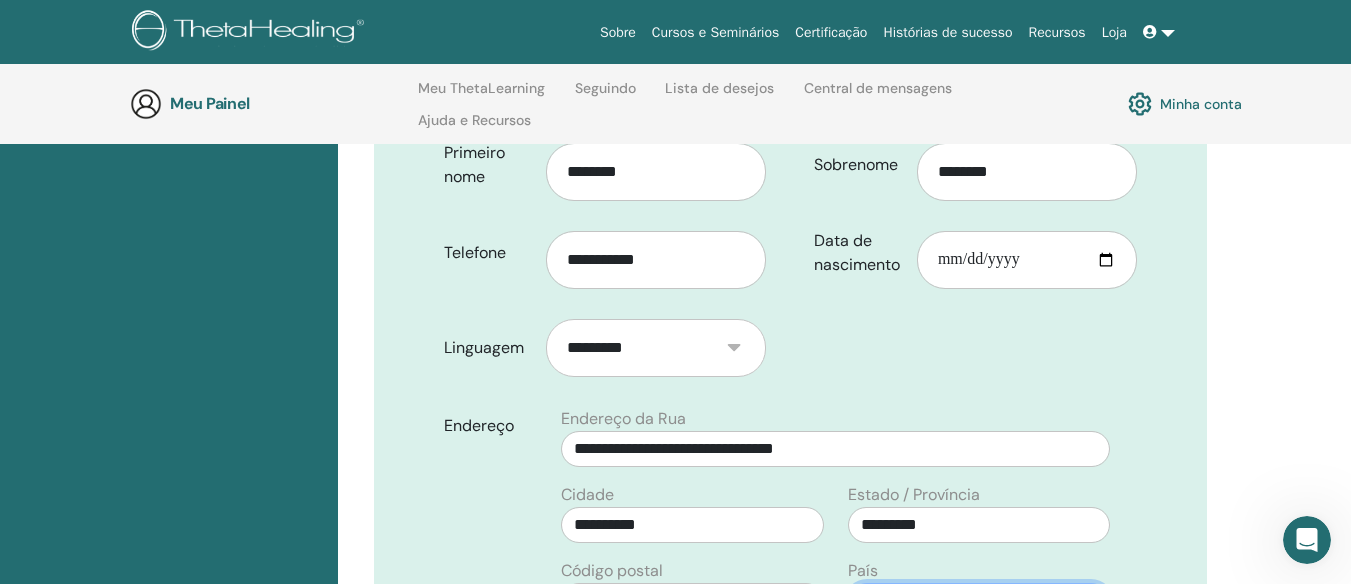 select on "**" 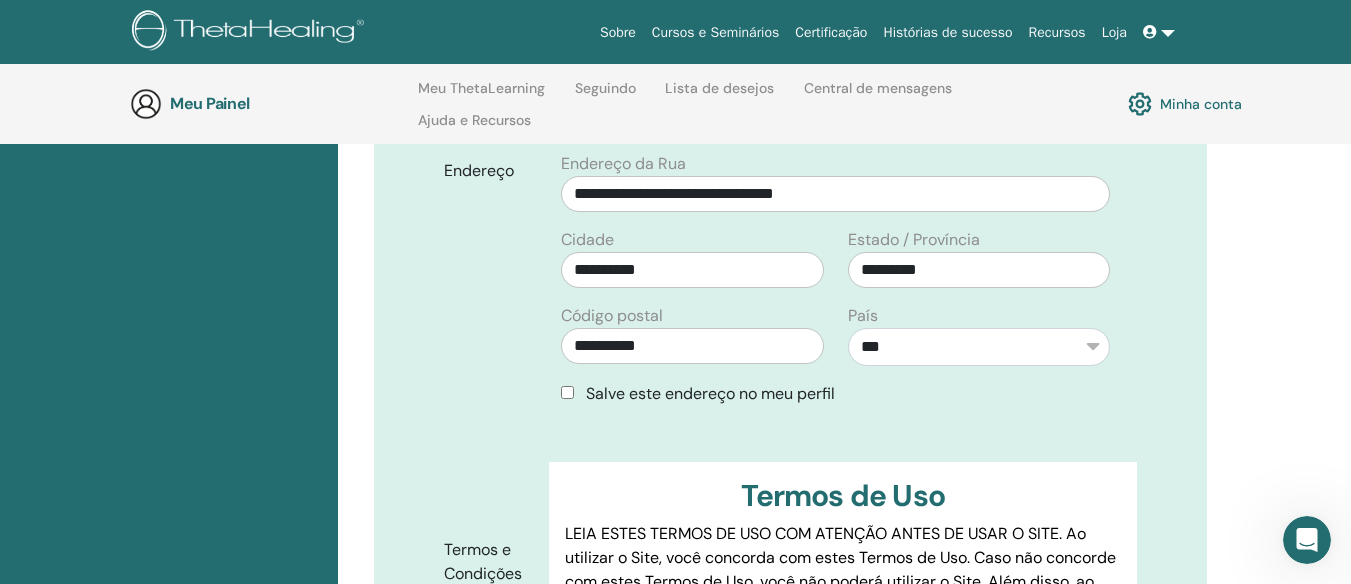 scroll, scrollTop: 728, scrollLeft: 0, axis: vertical 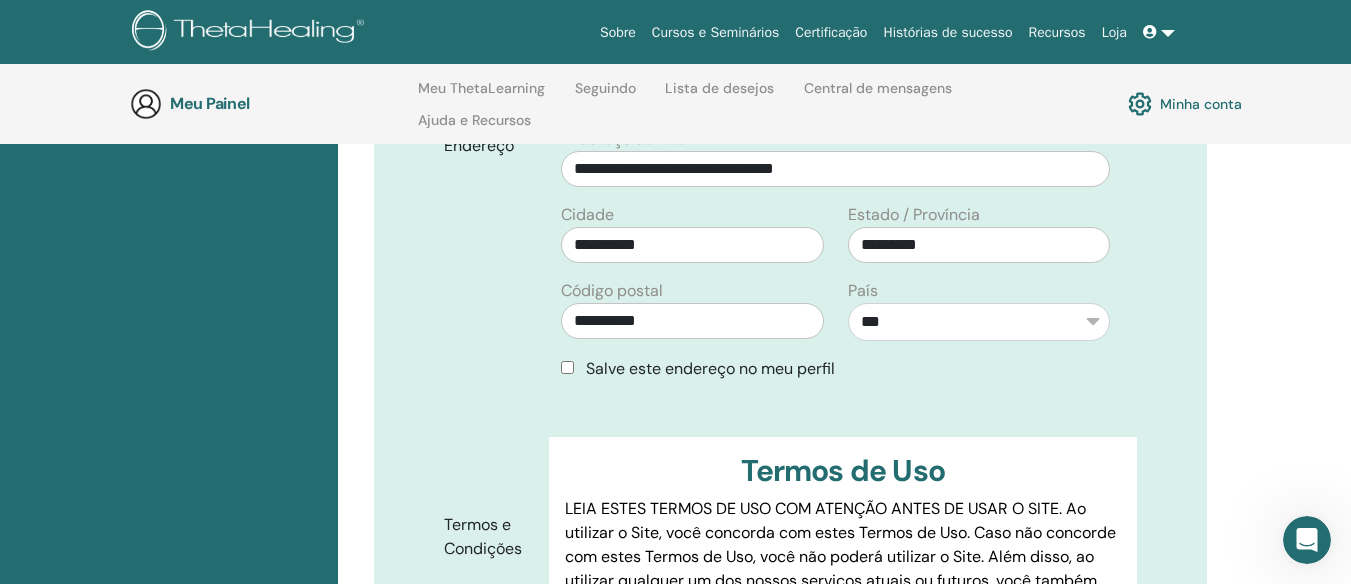 type on "**********" 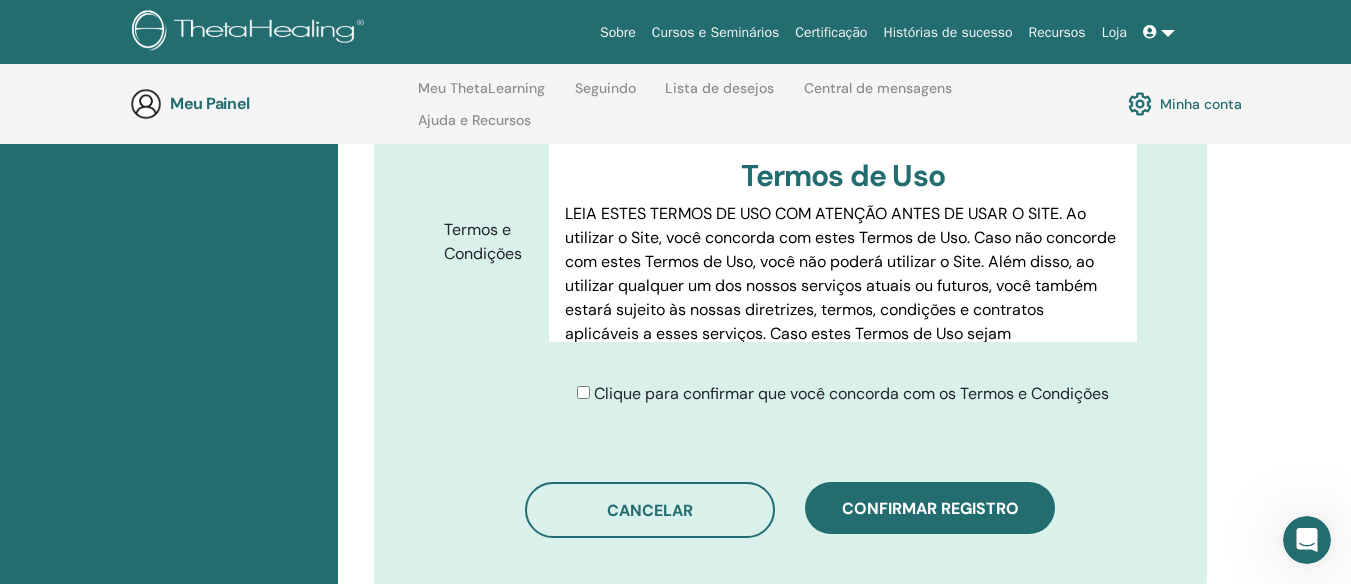 scroll, scrollTop: 1048, scrollLeft: 0, axis: vertical 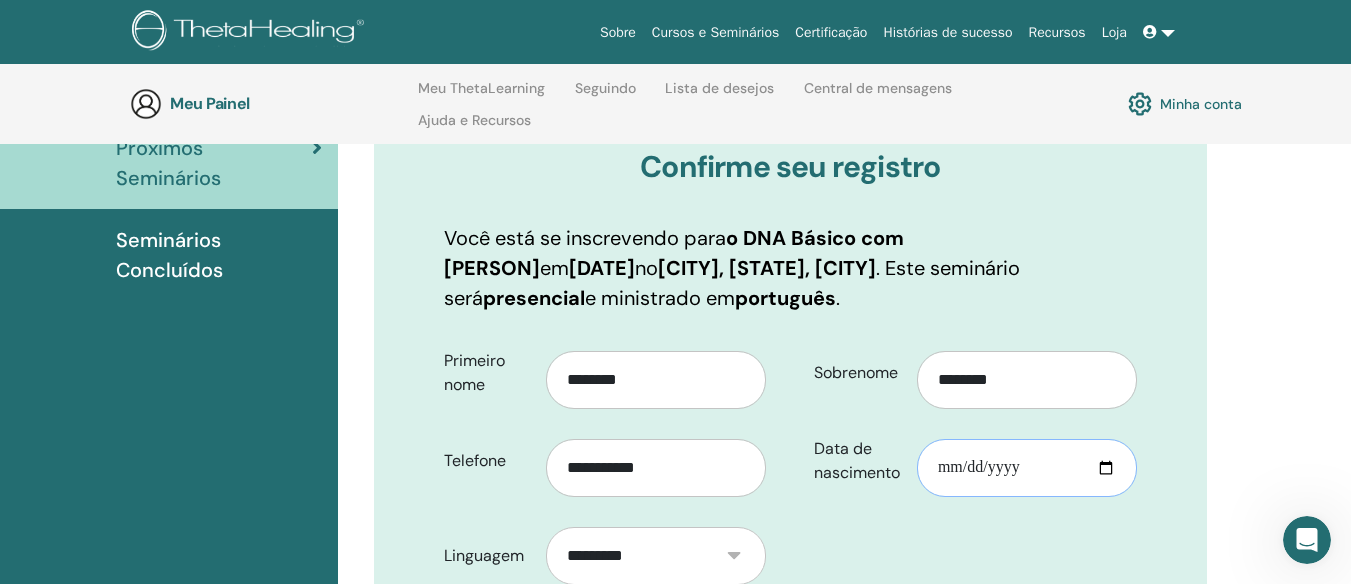 click on "Data de nascimento" at bounding box center [1027, 468] 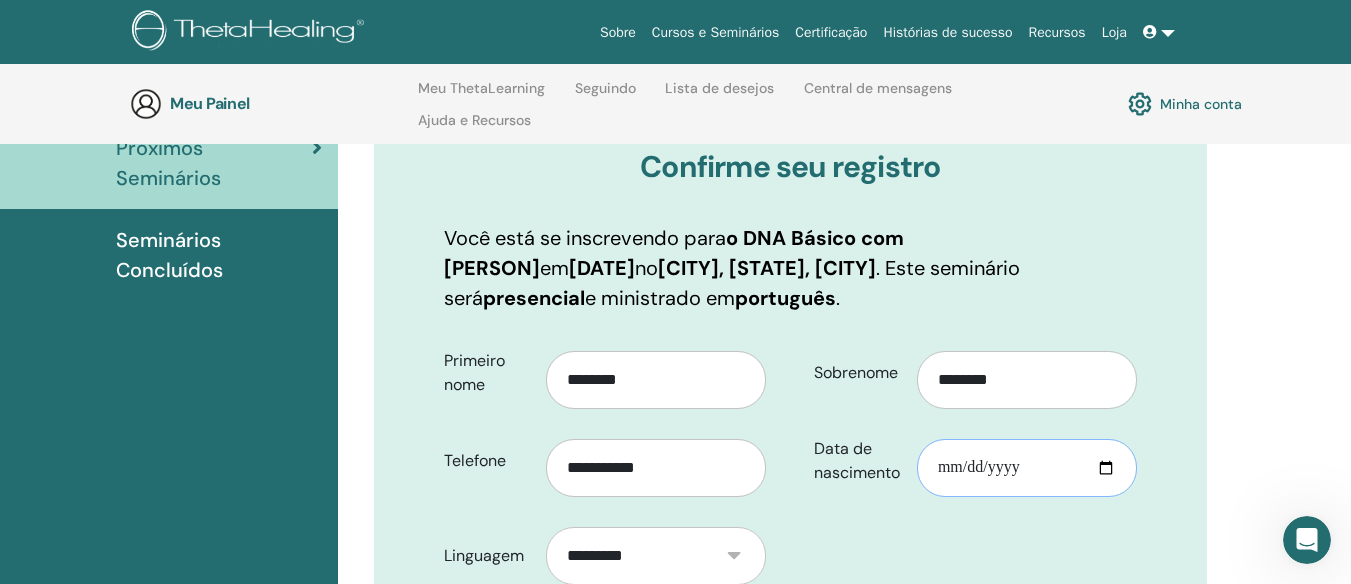 click on "Data de nascimento" at bounding box center [1027, 468] 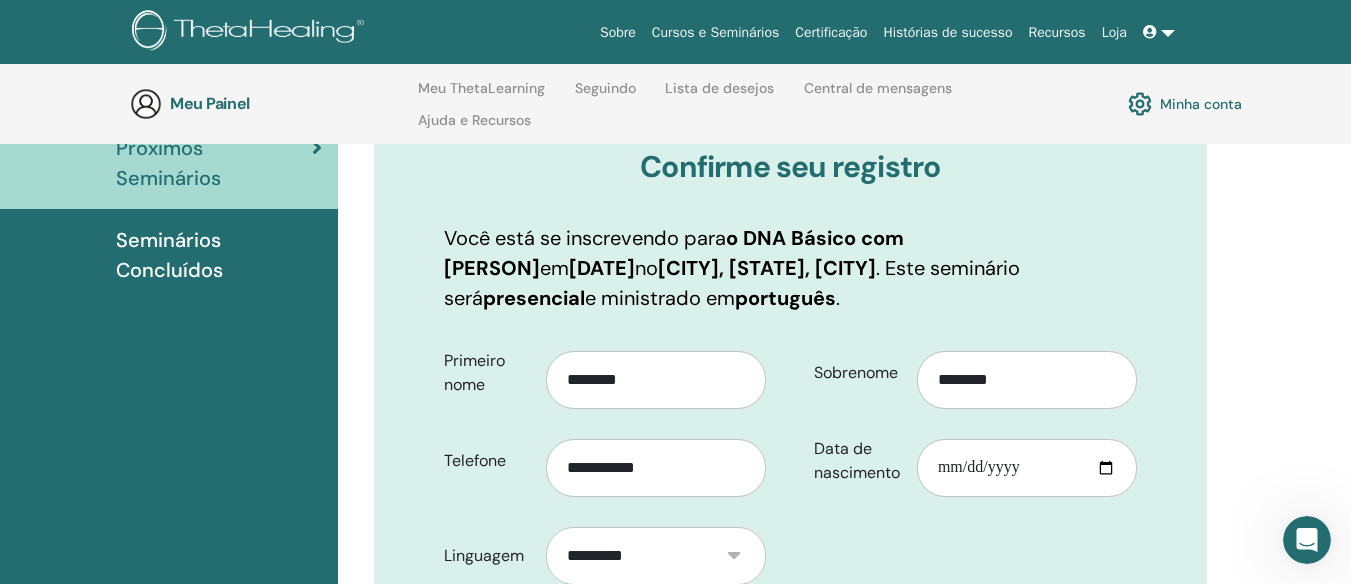click on "**********" at bounding box center [844, 1053] 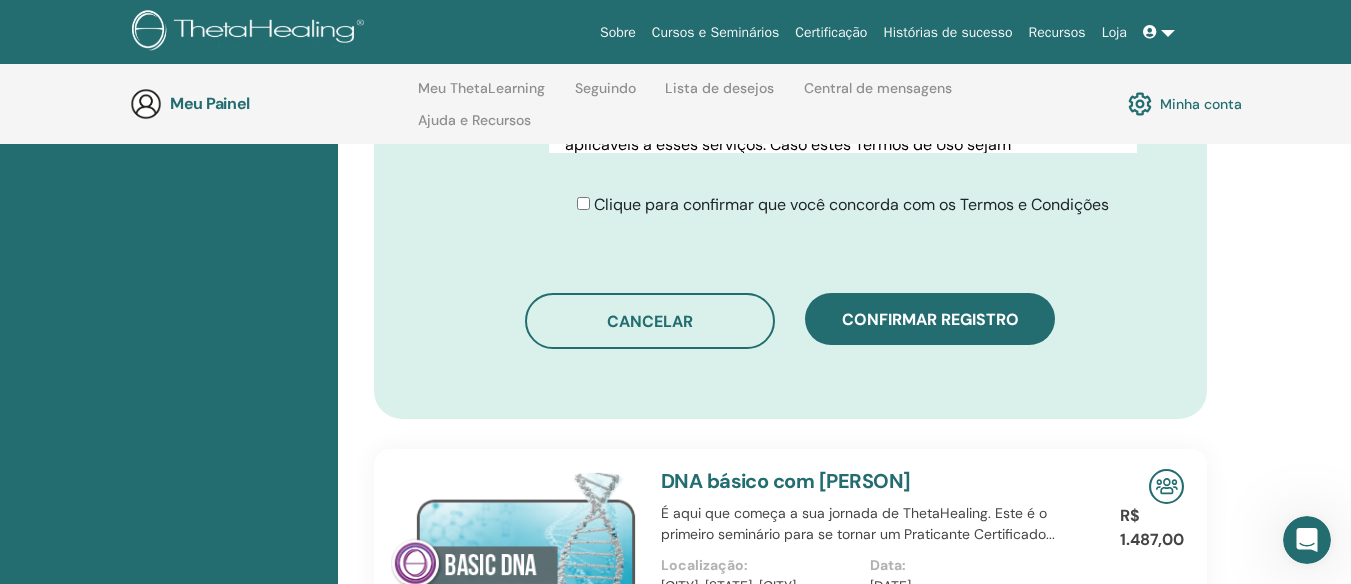 scroll, scrollTop: 1279, scrollLeft: 0, axis: vertical 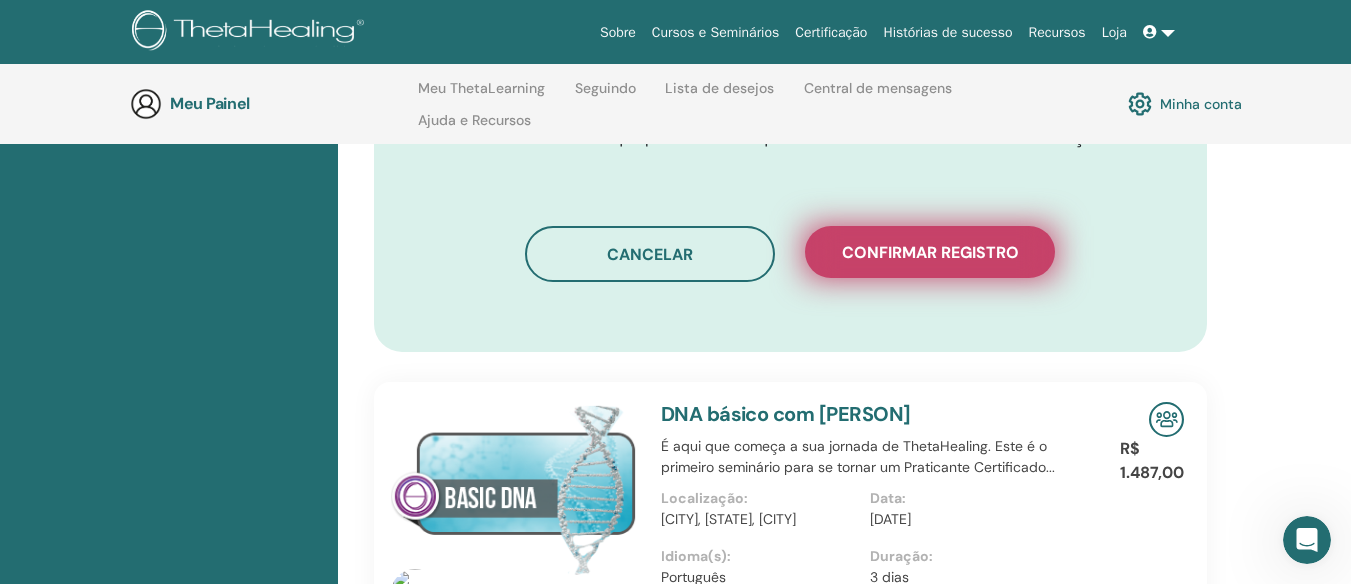 click on "Confirmar registro" at bounding box center [930, 252] 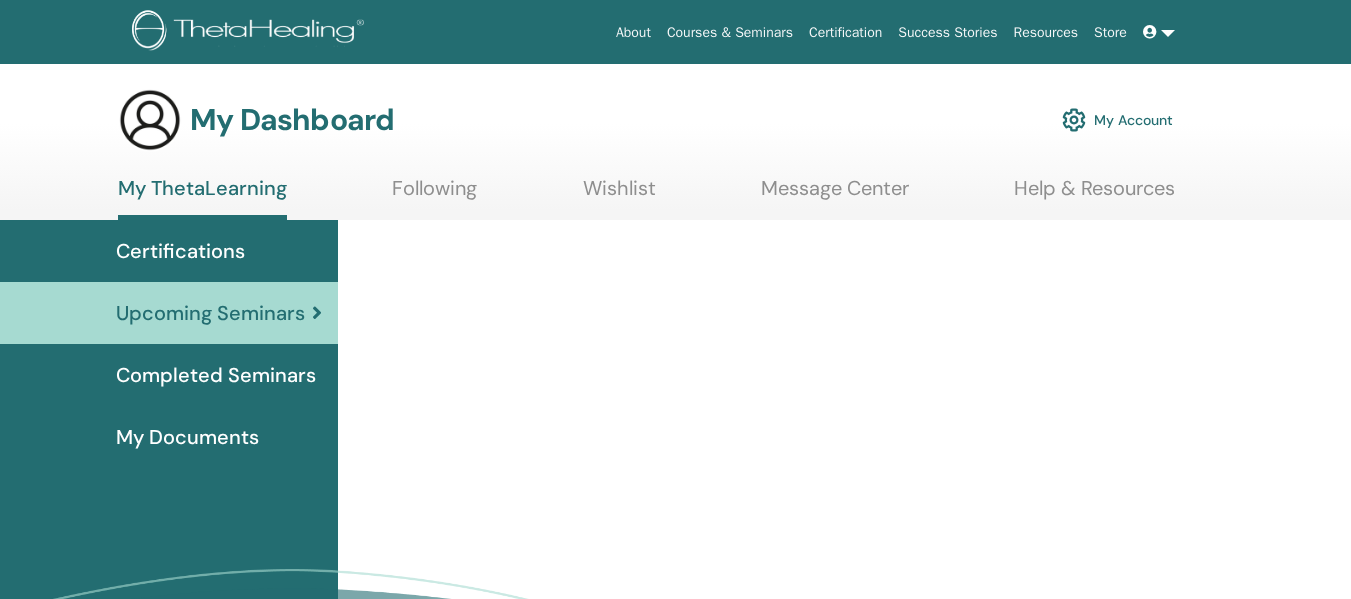 scroll, scrollTop: 0, scrollLeft: 0, axis: both 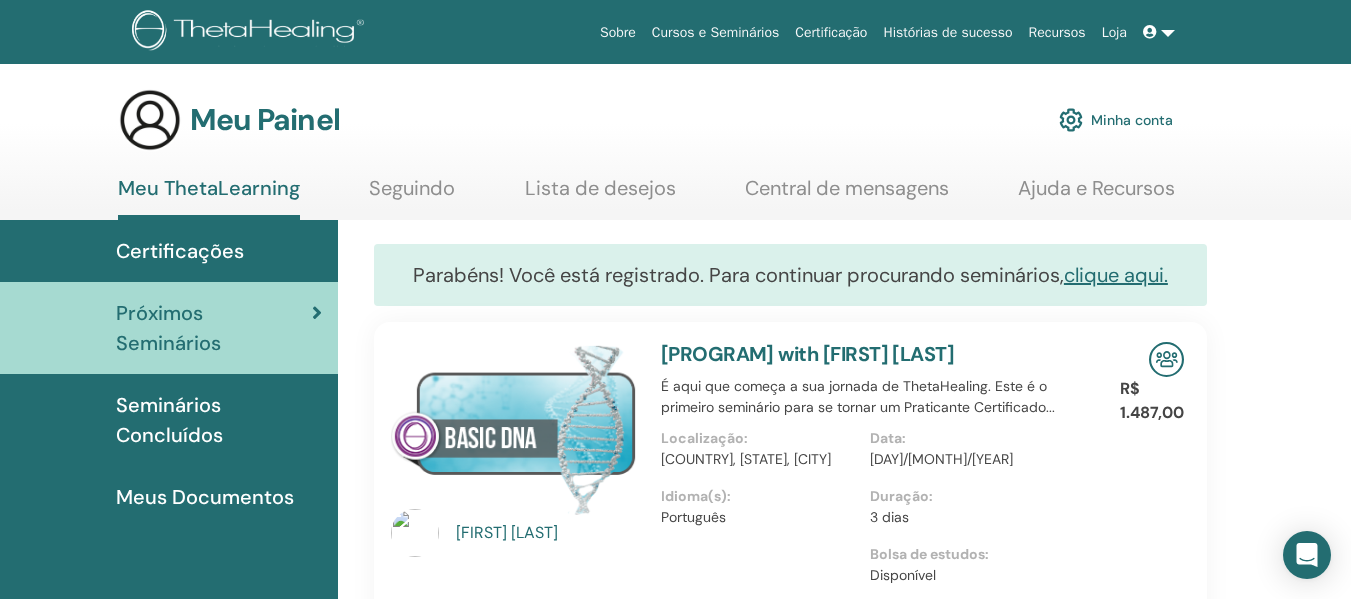click on "Meu Painel
Minha conta" at bounding box center (710, 120) 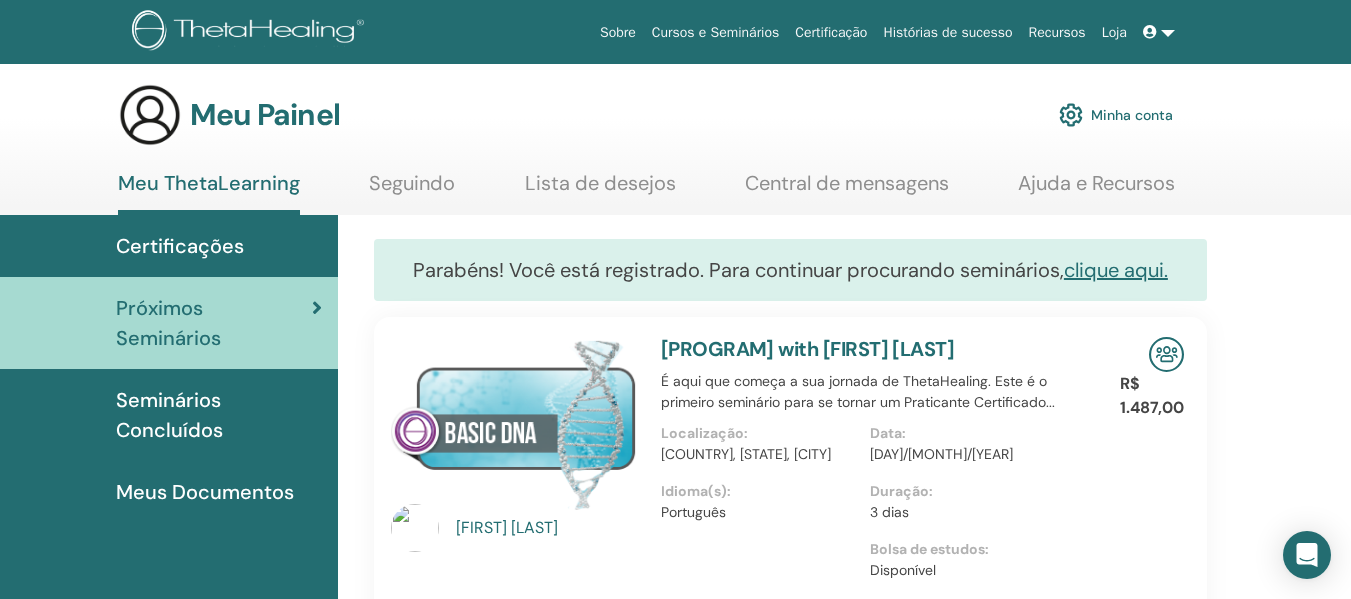 scroll, scrollTop: 0, scrollLeft: 0, axis: both 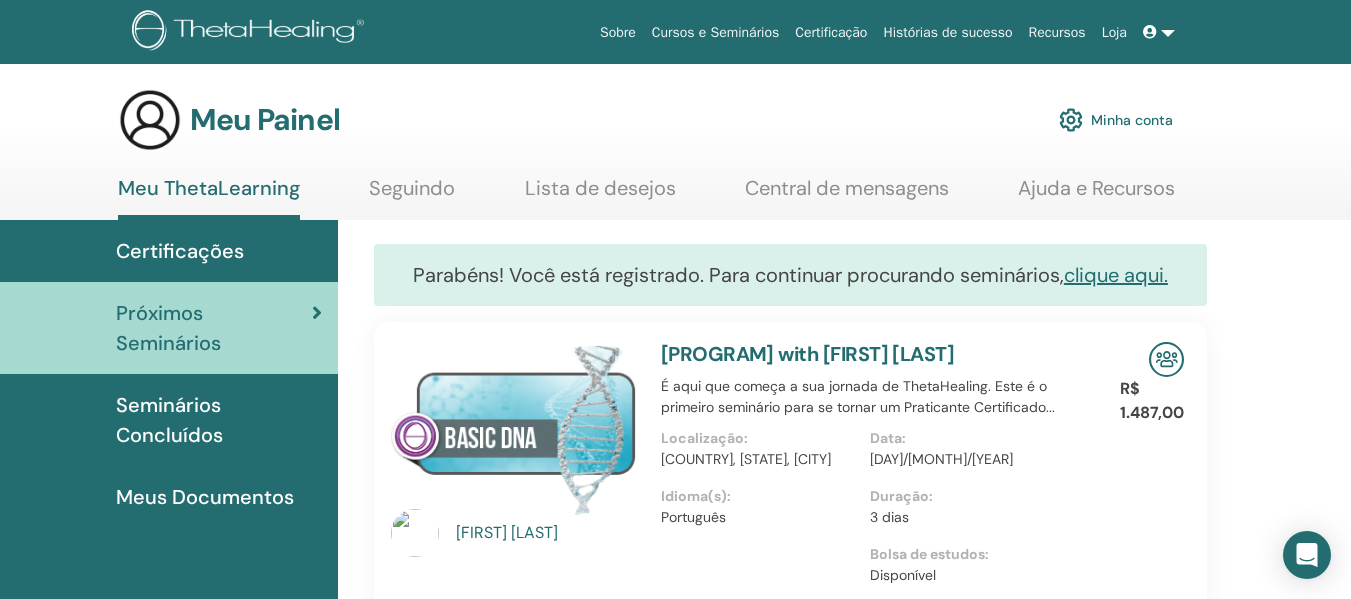 click on "Seminários Concluídos" at bounding box center [169, 420] 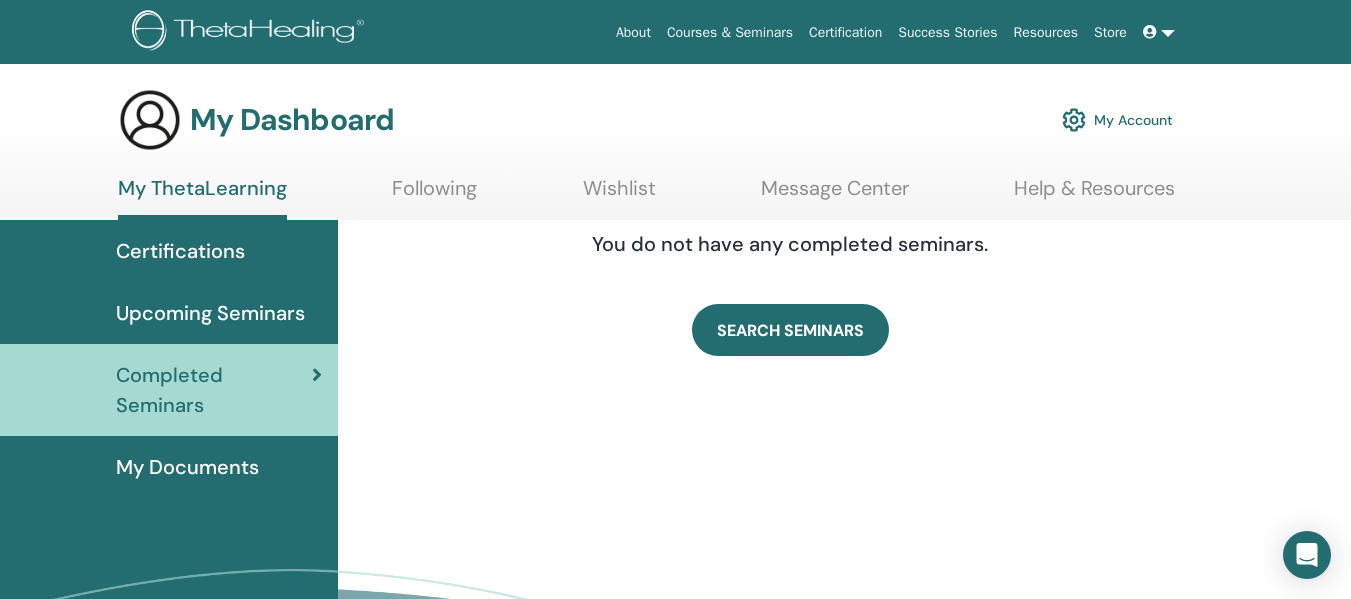 scroll, scrollTop: 0, scrollLeft: 0, axis: both 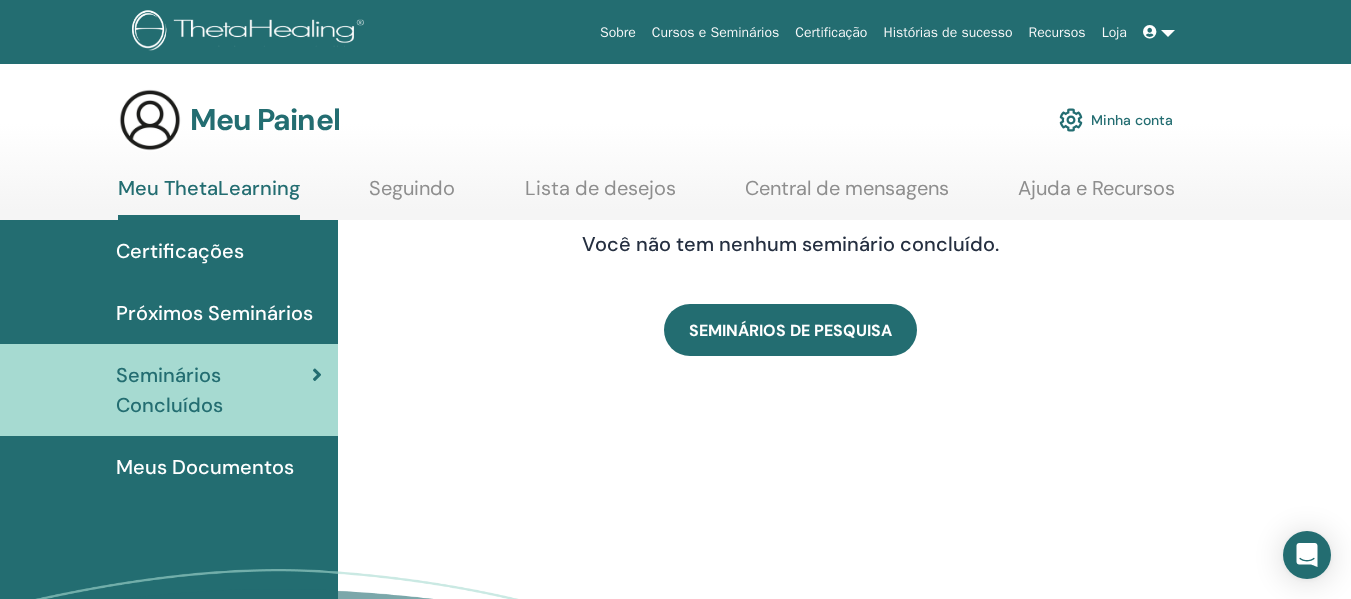 click on "Próximos Seminários" at bounding box center [214, 313] 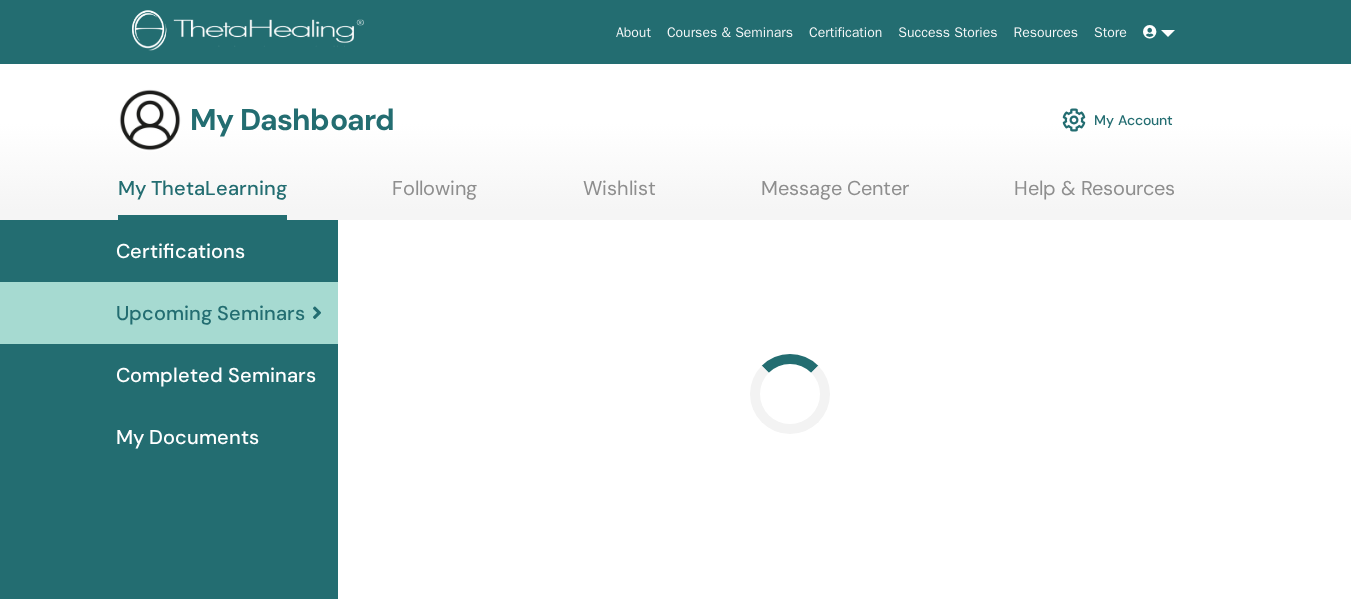 scroll, scrollTop: 0, scrollLeft: 0, axis: both 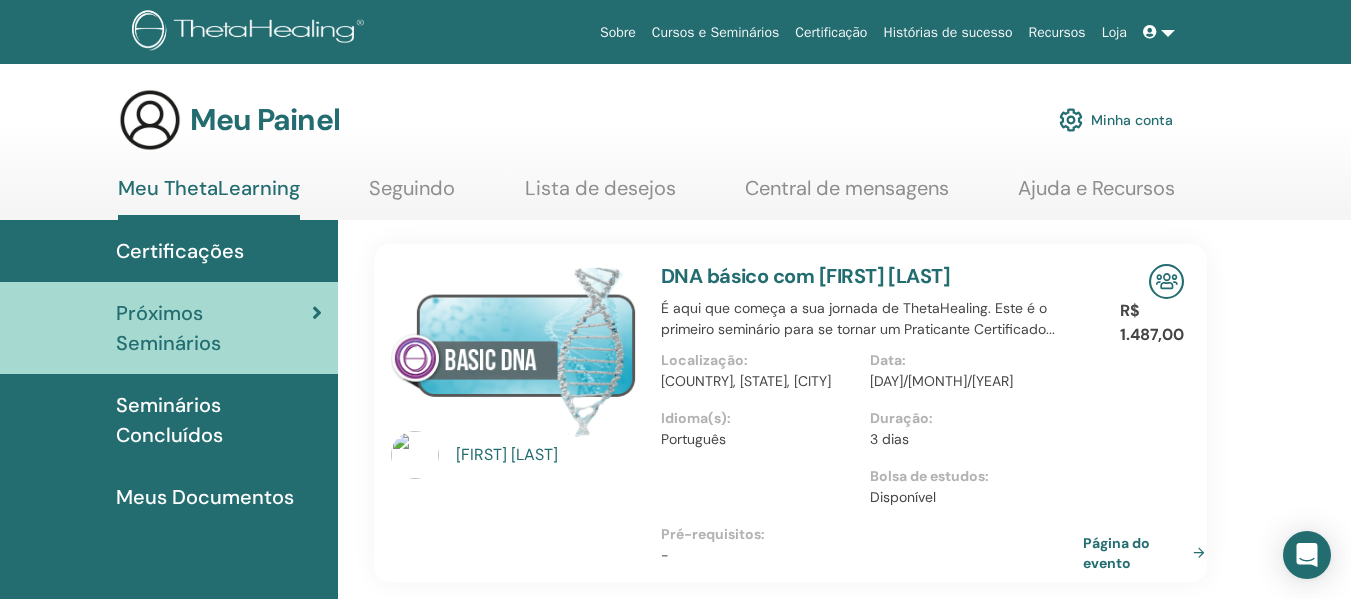 click on "Página do evento" at bounding box center (1116, 553) 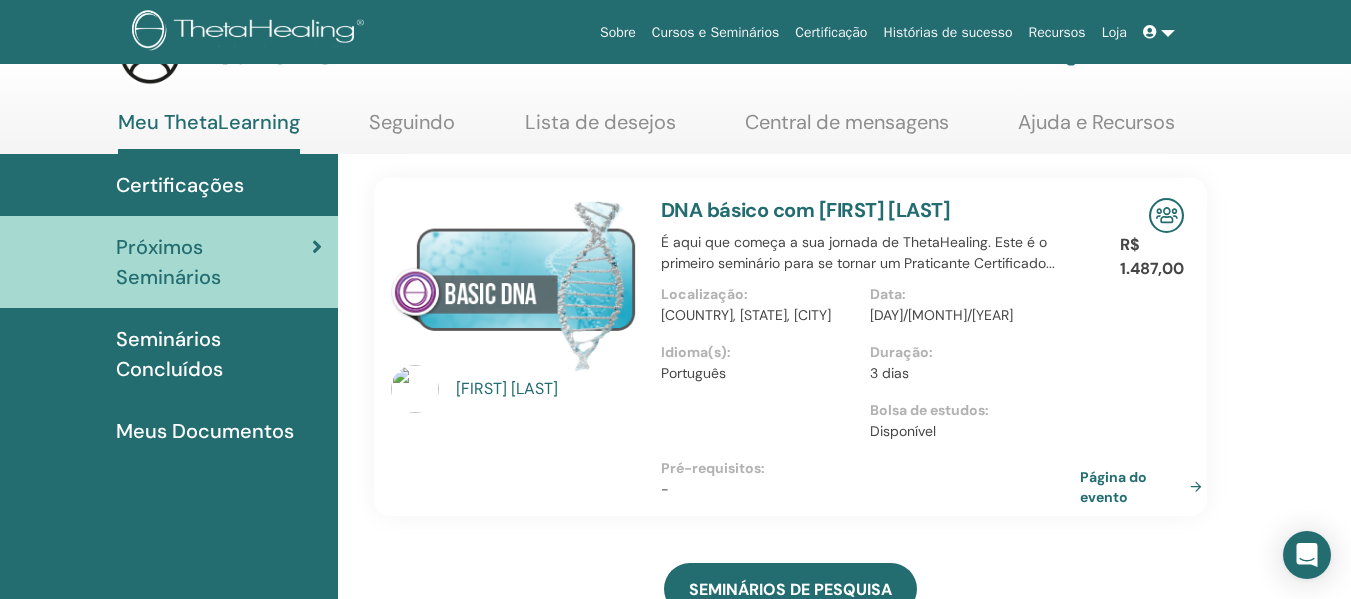 scroll, scrollTop: 80, scrollLeft: 0, axis: vertical 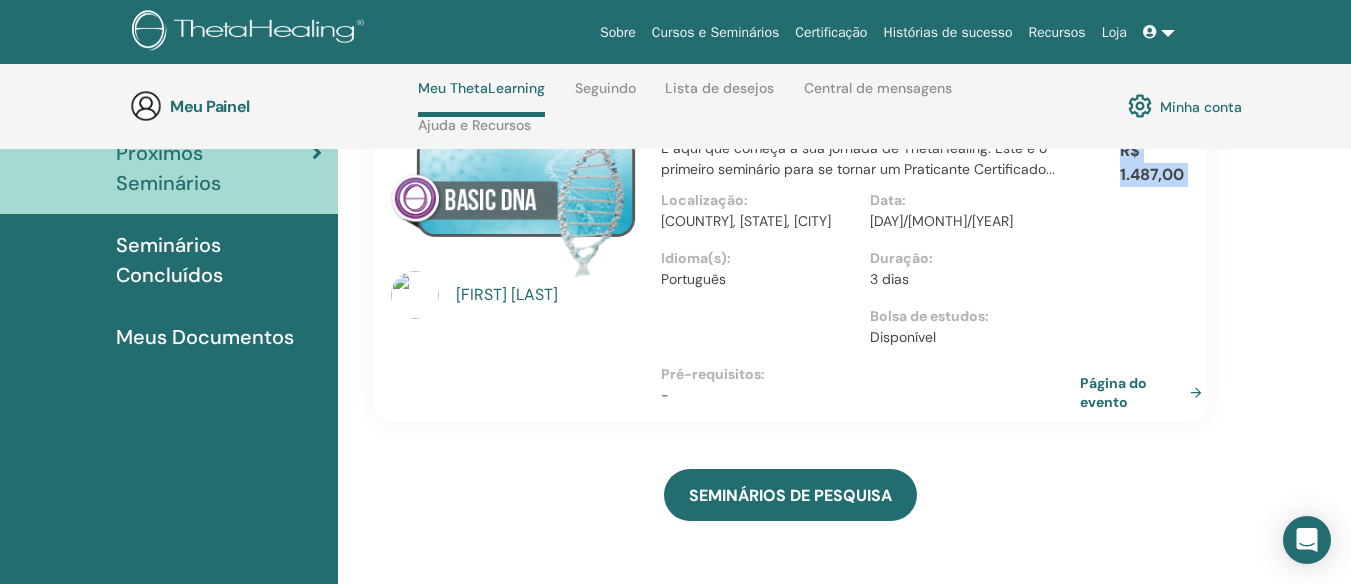 click on "Sobre
Cursos e Seminários
Certificação
Histórias de sucesso
Recursos
Loja
EO EDINEIDE OLIVEIRA Meu ThetaLearning Meus ThetaHealers Meus Seminários Lista de desejos Torne-se um praticante Notificações 1 Mensagens Minha conta Theta Apoiar Sair
Meu Painel" at bounding box center [675, 47] 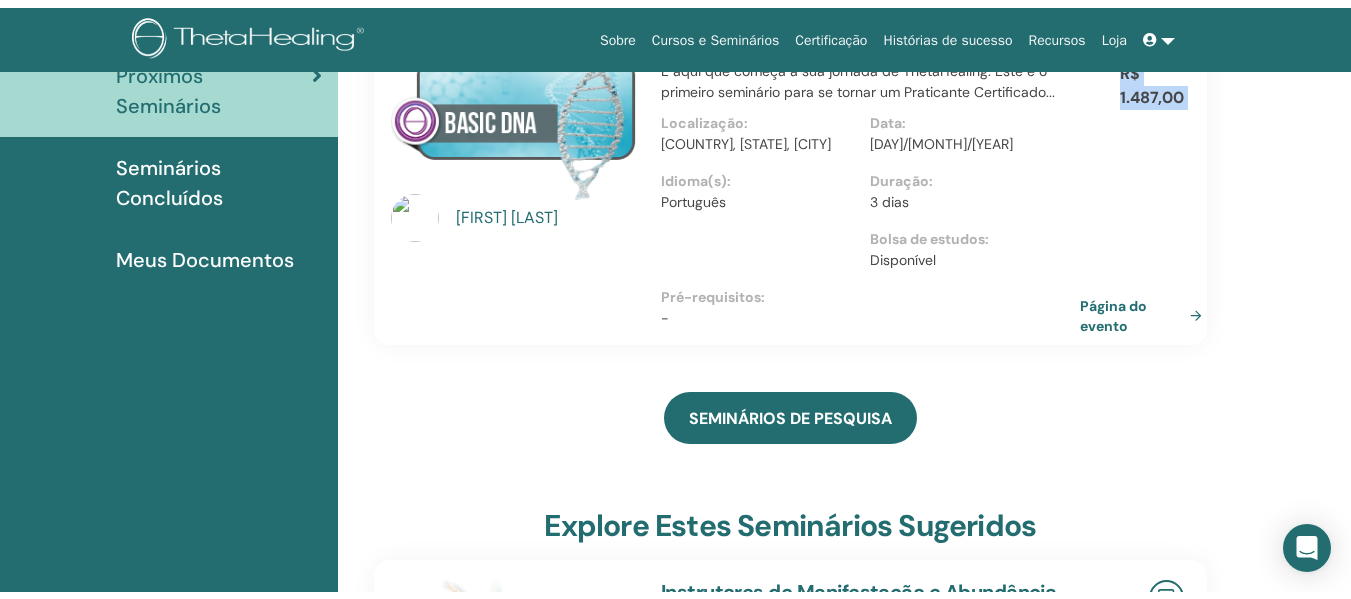 scroll, scrollTop: 0, scrollLeft: 0, axis: both 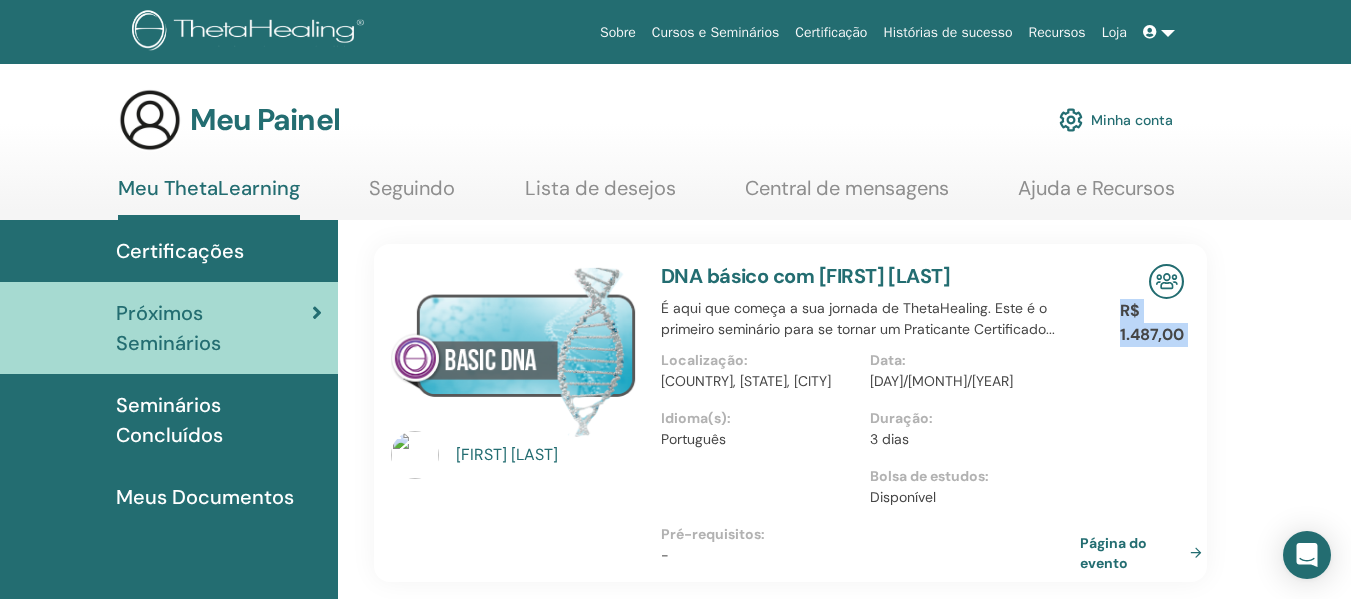 click on "Cursos e Seminários" at bounding box center [716, 32] 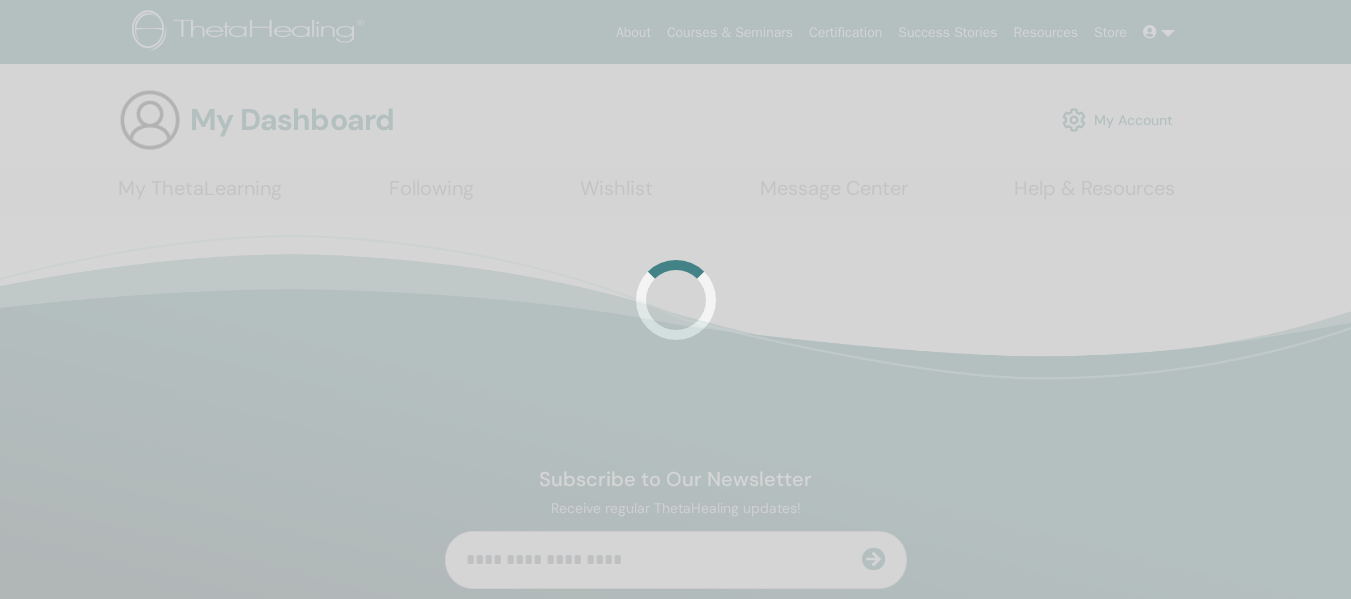 scroll, scrollTop: 0, scrollLeft: 0, axis: both 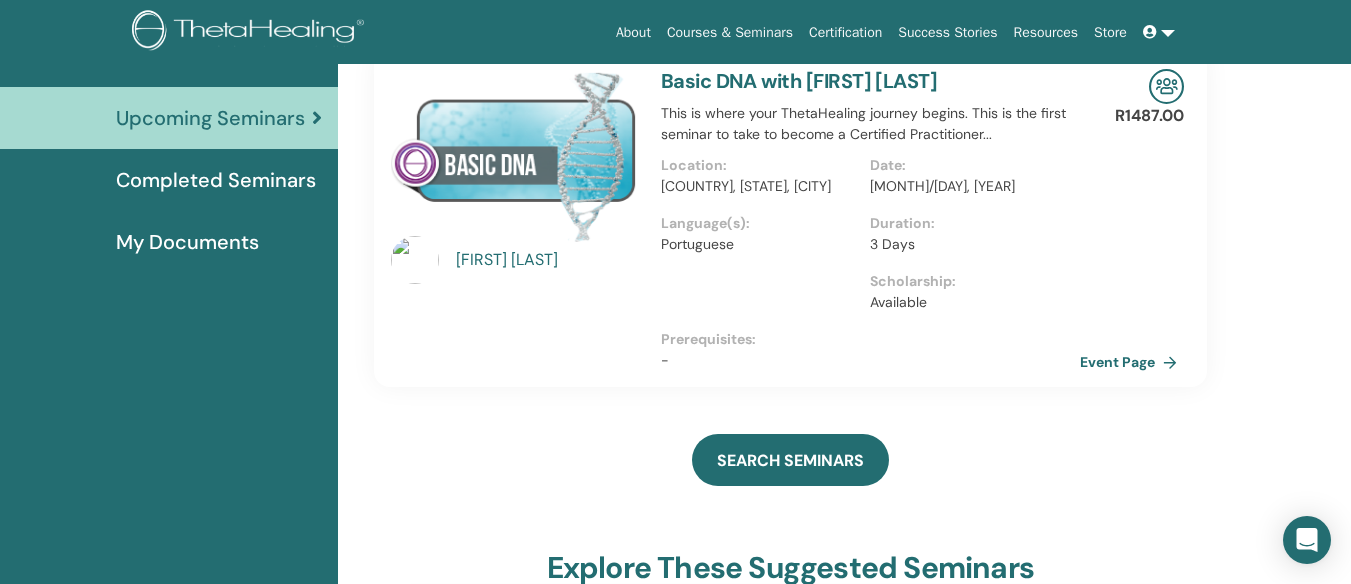 click on "About
Courses & Seminars
Certification
Success Stories
Resources
Store
EO [FIRST] [LAST] My ThetaLearning My ThetaHealers My Seminars Wishlist Become a Practitioner Notifications 1 Messages My Theta Account Support Logout
My Dashboard" at bounding box center (675, 97) 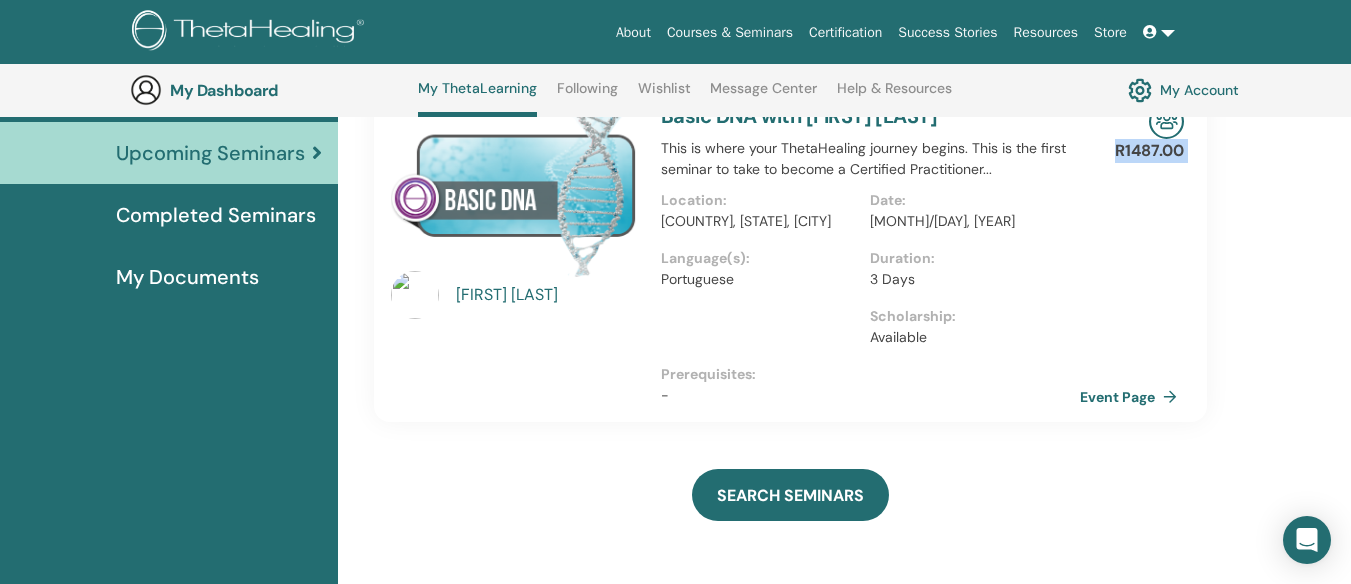 click on "About
Courses & Seminars
Certification
Success Stories
Resources
Store
EO [FIRST] [LAST] My ThetaLearning My ThetaHealers My Seminars Wishlist Become a Practitioner Notifications 1 Messages My Theta Account Support Logout
My Dashboard" at bounding box center (675, 79) 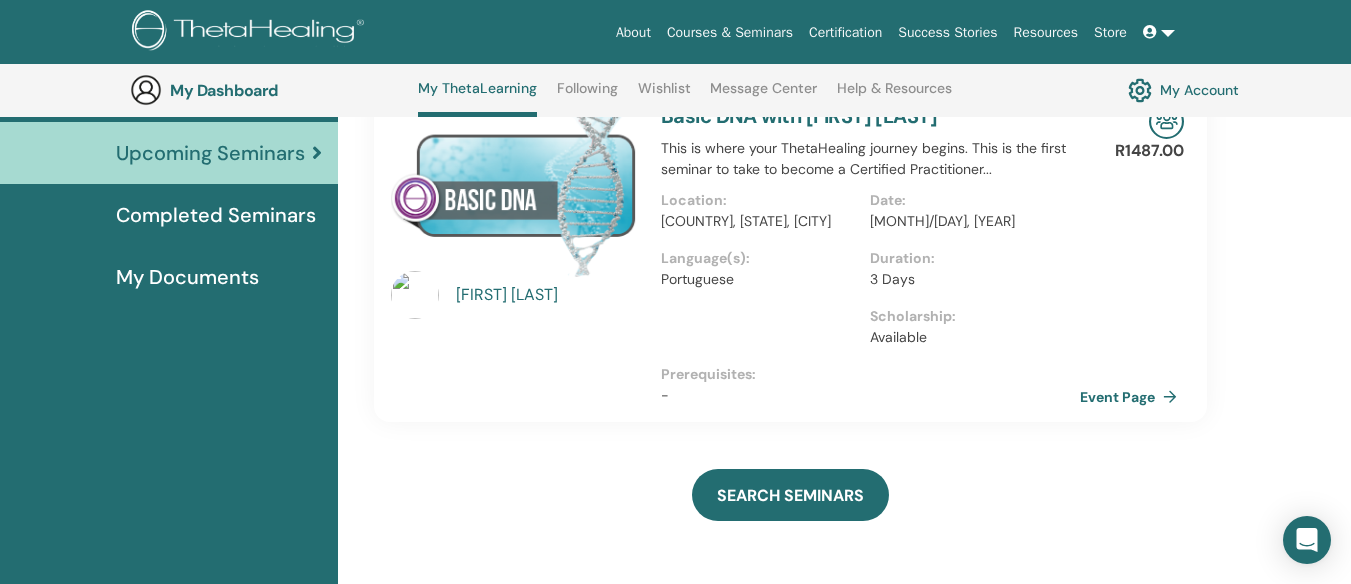 click on "[FIRST] [LAST] Basic DNA with [FIRST] [LAST] This is where your ThetaHealing journey begins. This is the first seminar to take to become a Certified Practitioner... Location : [COUNTRY], [STATE], [CITY] Date : [MONTH]/[DAY], [YEAR] Language(s) : Portuguese Duration : 3 Days Scholarship : Available Prerequisites : - R1487.00 Event Page" at bounding box center [790, 253] 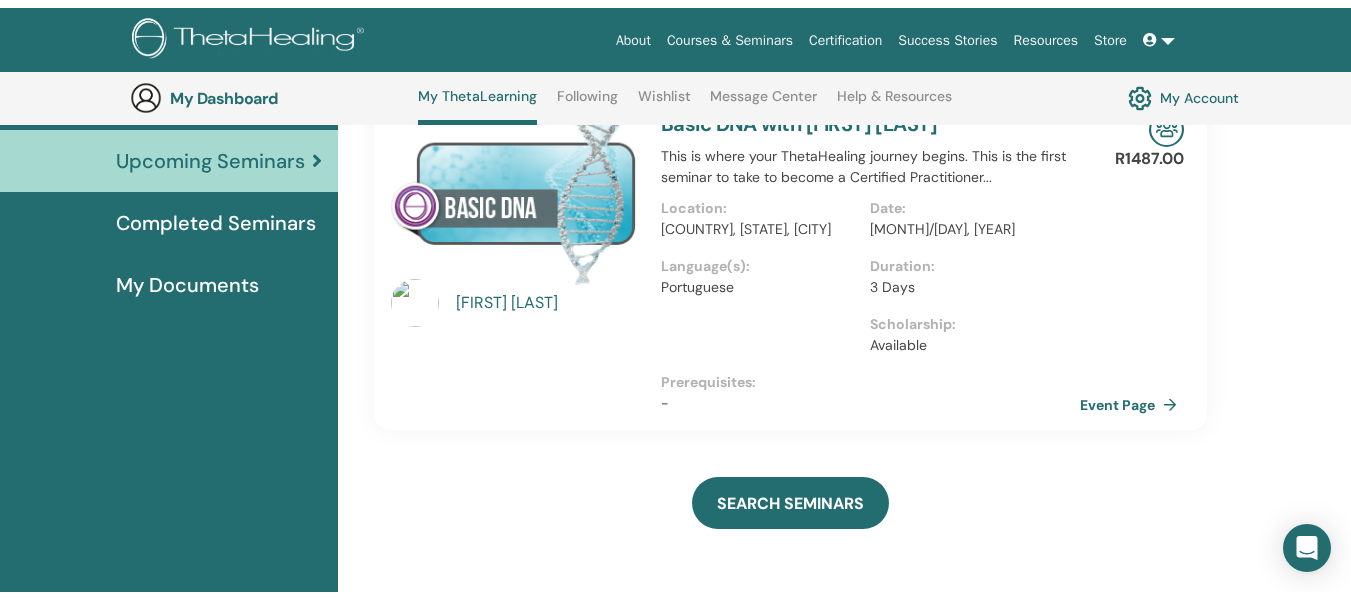 scroll, scrollTop: 0, scrollLeft: 0, axis: both 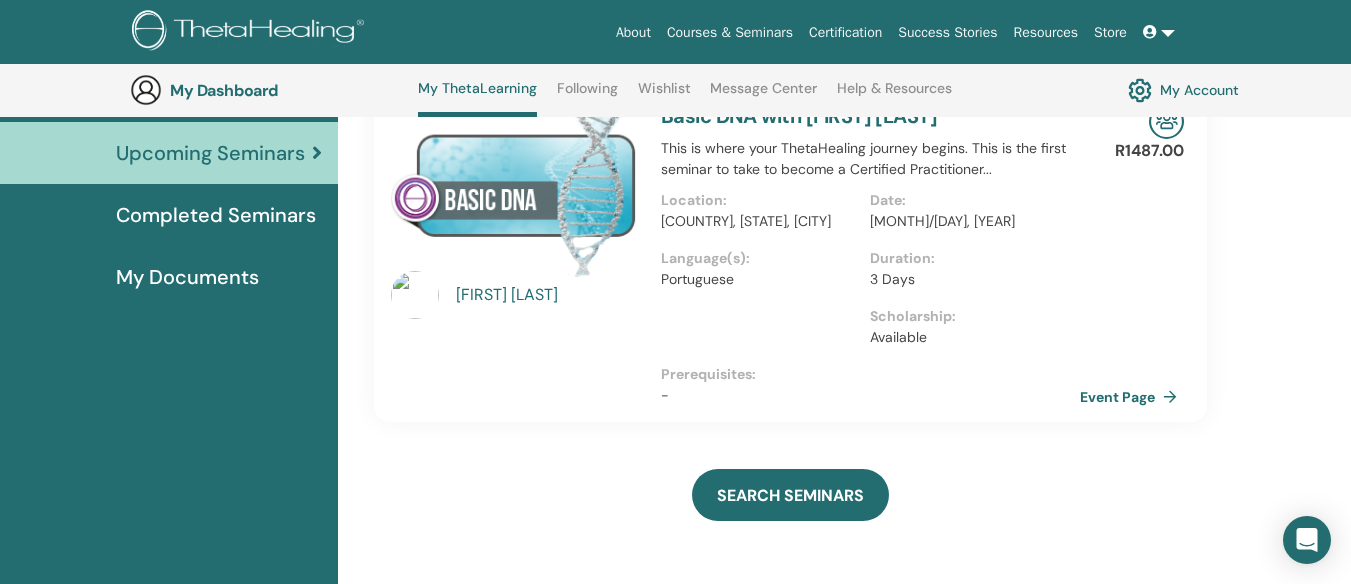 click on "About
Courses & Seminars
Certification
Success Stories
Resources
Store
EO [FIRST] [LAST] My ThetaLearning My ThetaHealers My Seminars Wishlist Become a Practitioner Notifications 1 Messages My Theta Account Support Logout
My Dashboard" at bounding box center (675, 79) 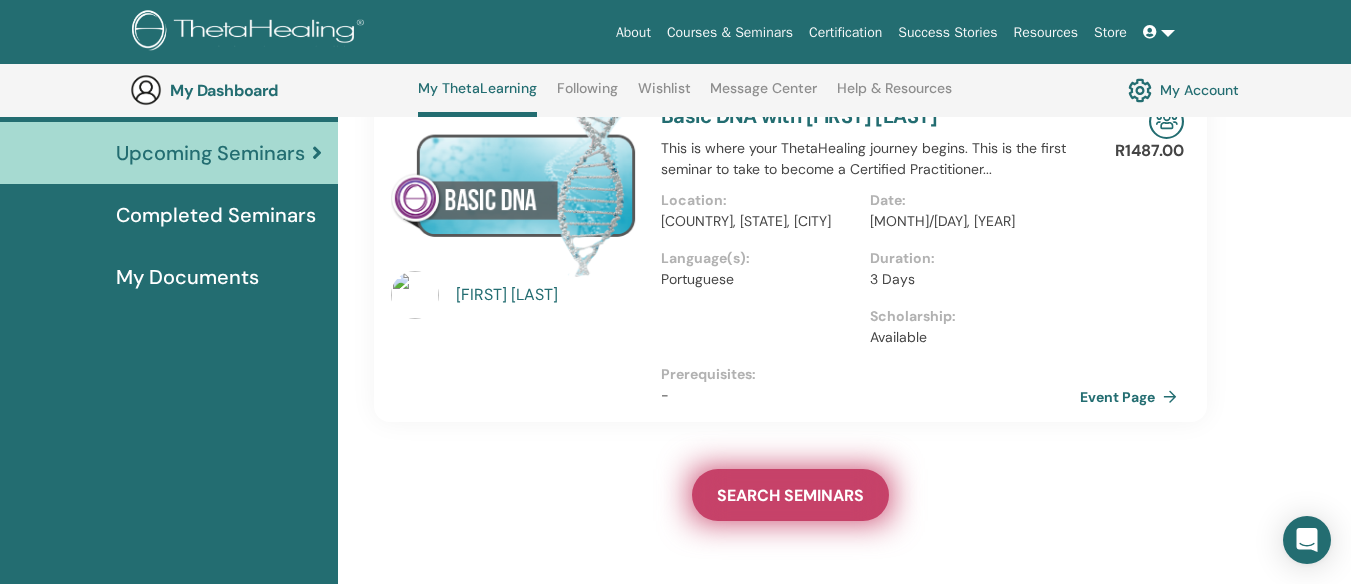 click on "SEARCH SEMINARS" at bounding box center [790, 495] 